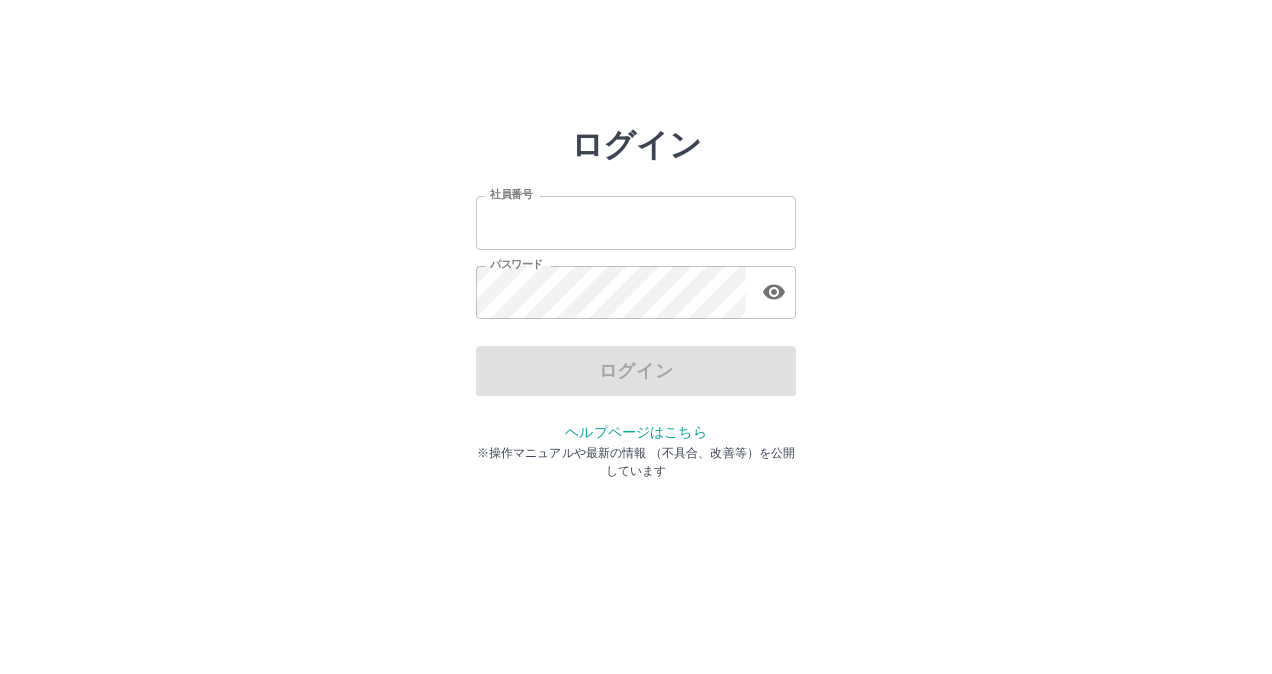 scroll, scrollTop: 0, scrollLeft: 0, axis: both 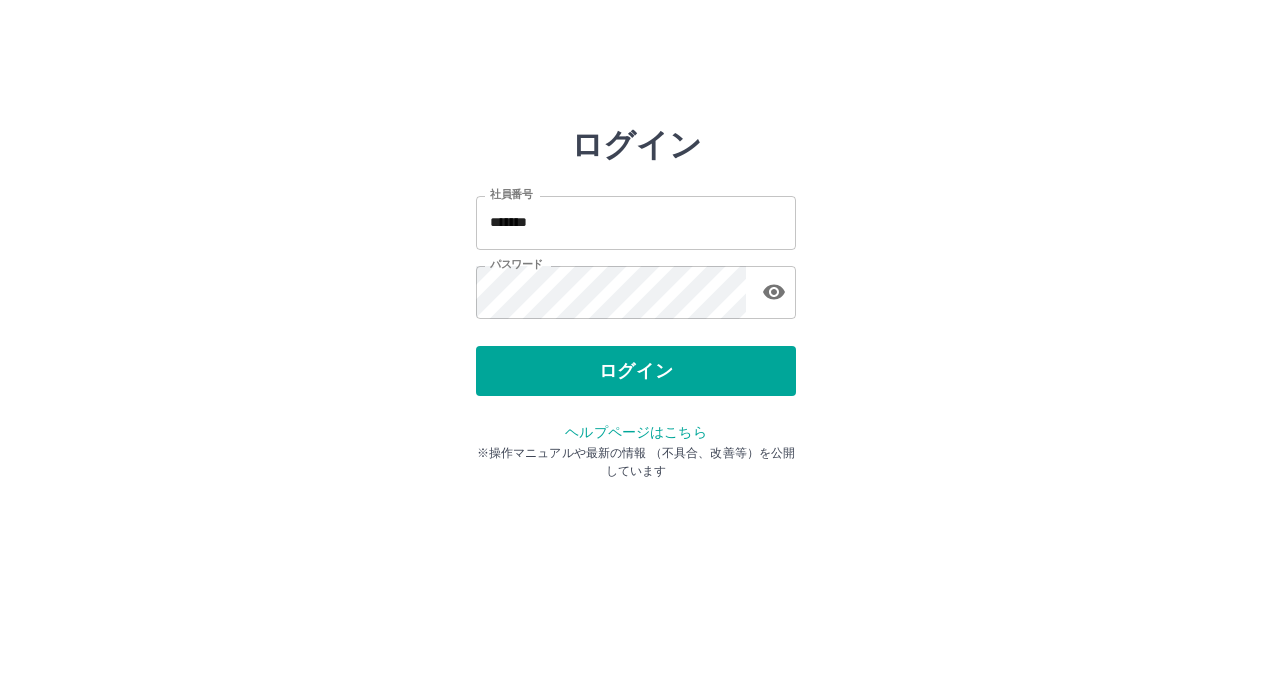 click on "ログイン 社員番号 ******* 社員番号 パスワード パスワード ログイン ヘルプページはこちら ※操作マニュアルや最新の情報 （不具合、改善等）を公開しています" at bounding box center [636, 223] 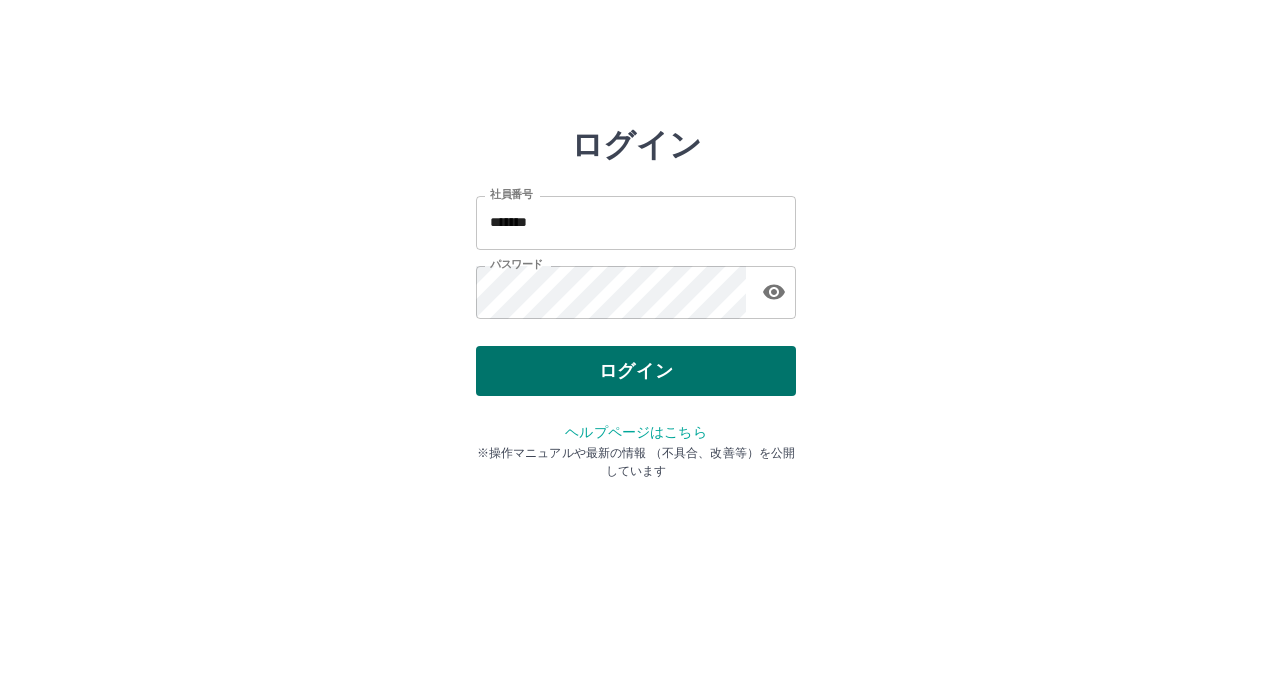 click on "ログイン" at bounding box center (636, 371) 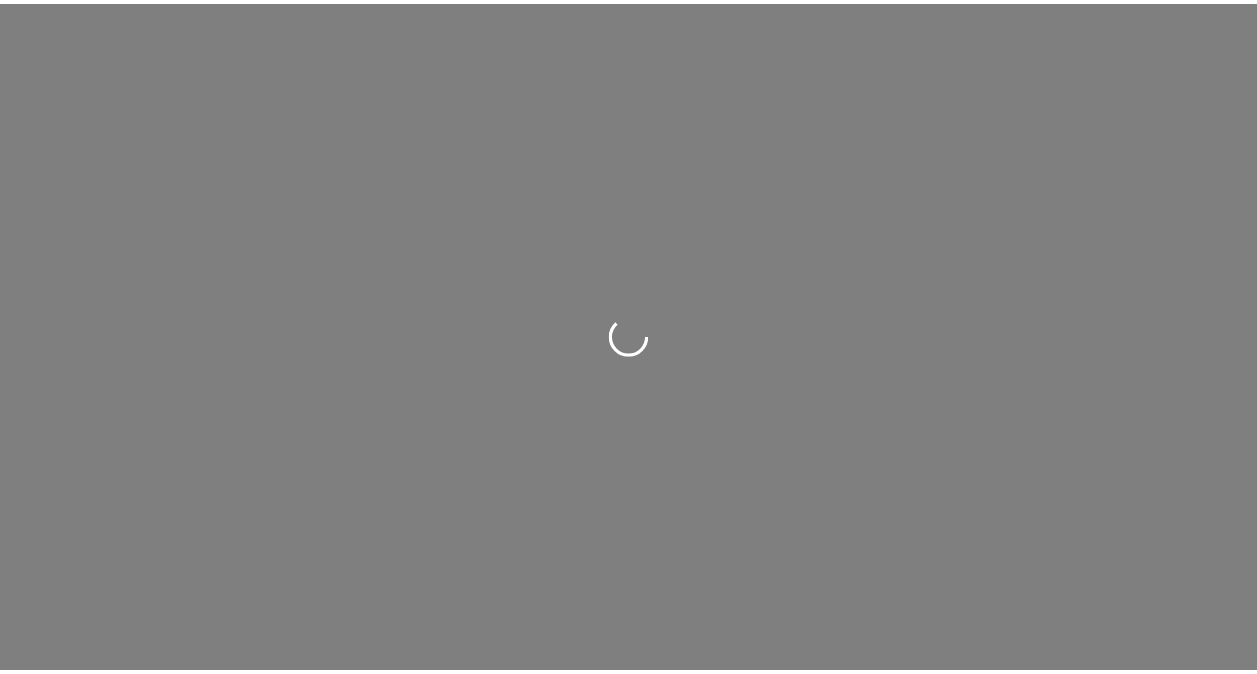 scroll, scrollTop: 0, scrollLeft: 0, axis: both 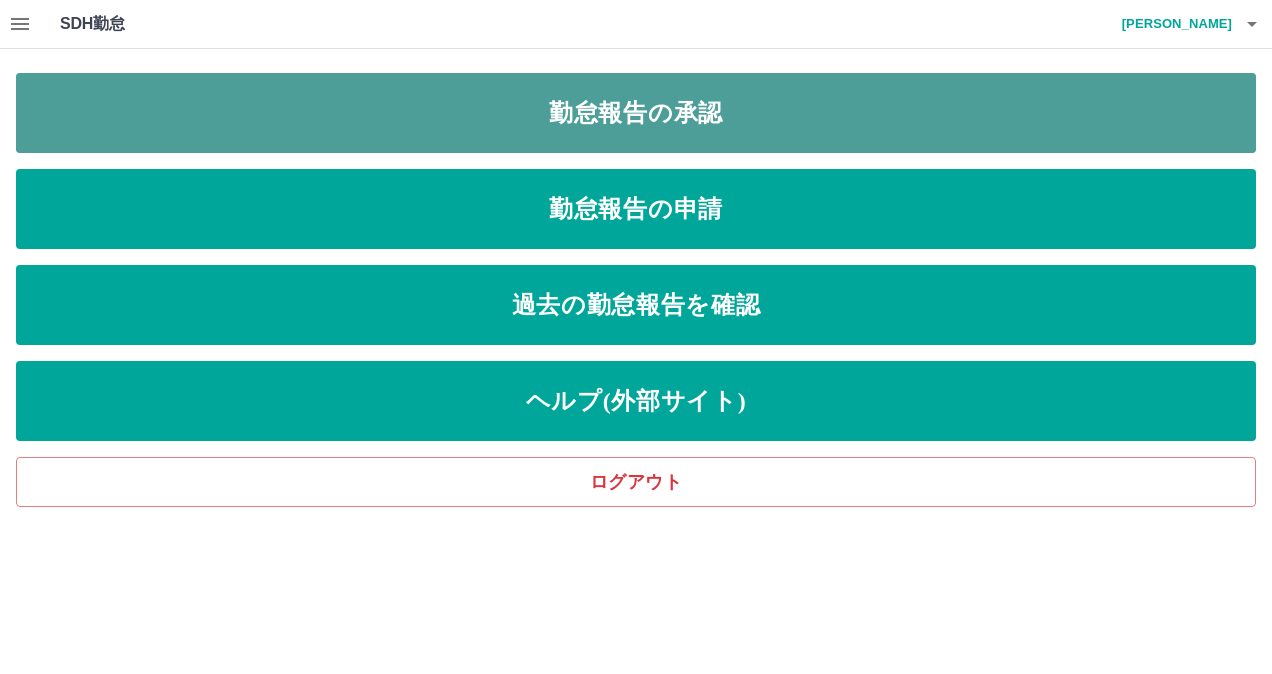 click on "勤怠報告の承認" at bounding box center [636, 113] 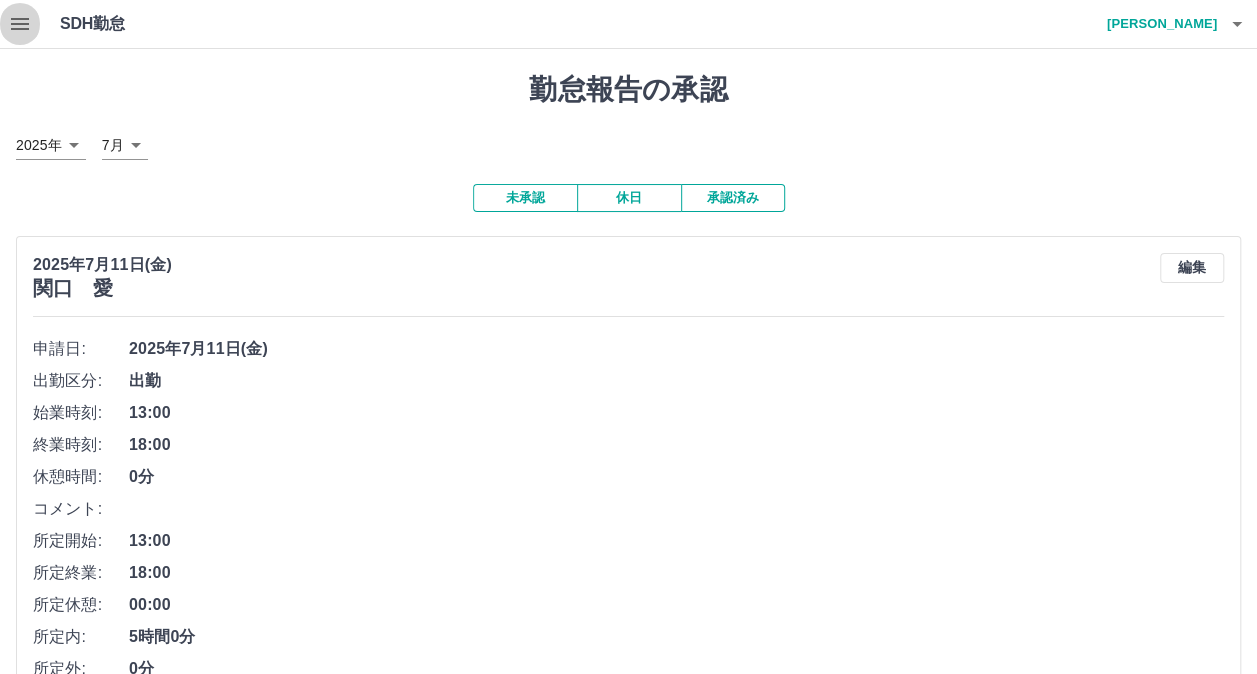 click 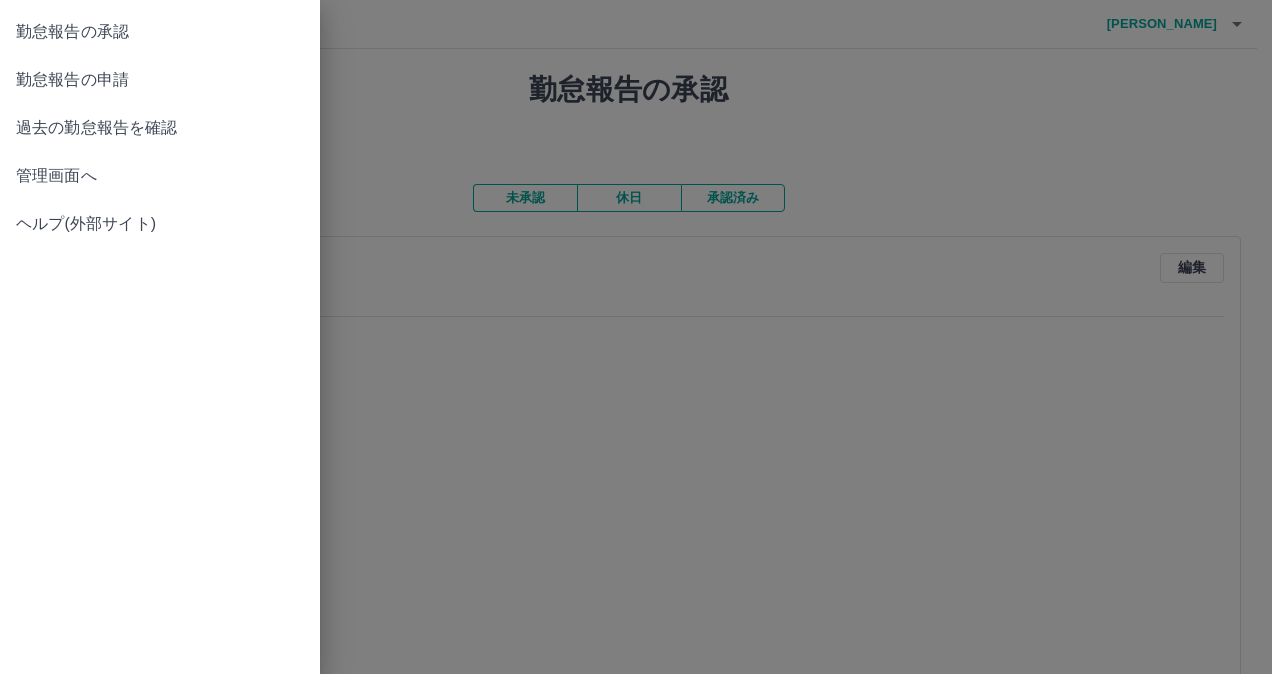 click on "勤怠報告の申請" at bounding box center [160, 80] 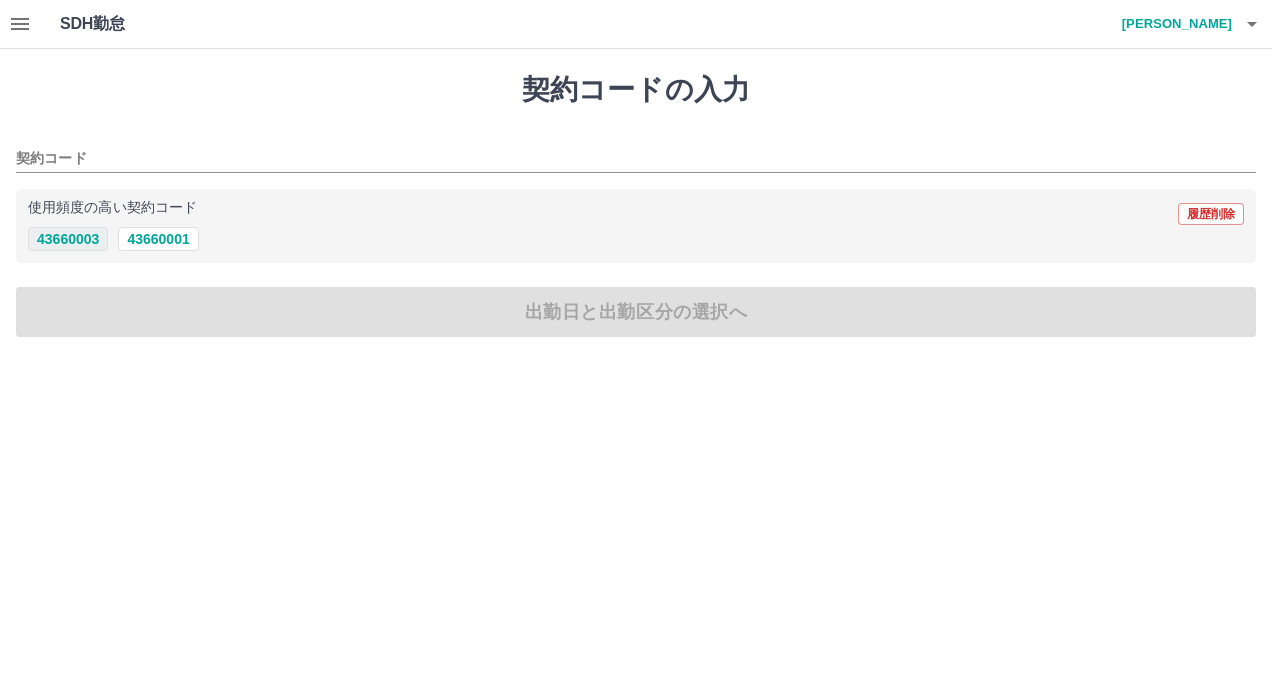 click on "43660003" at bounding box center (68, 239) 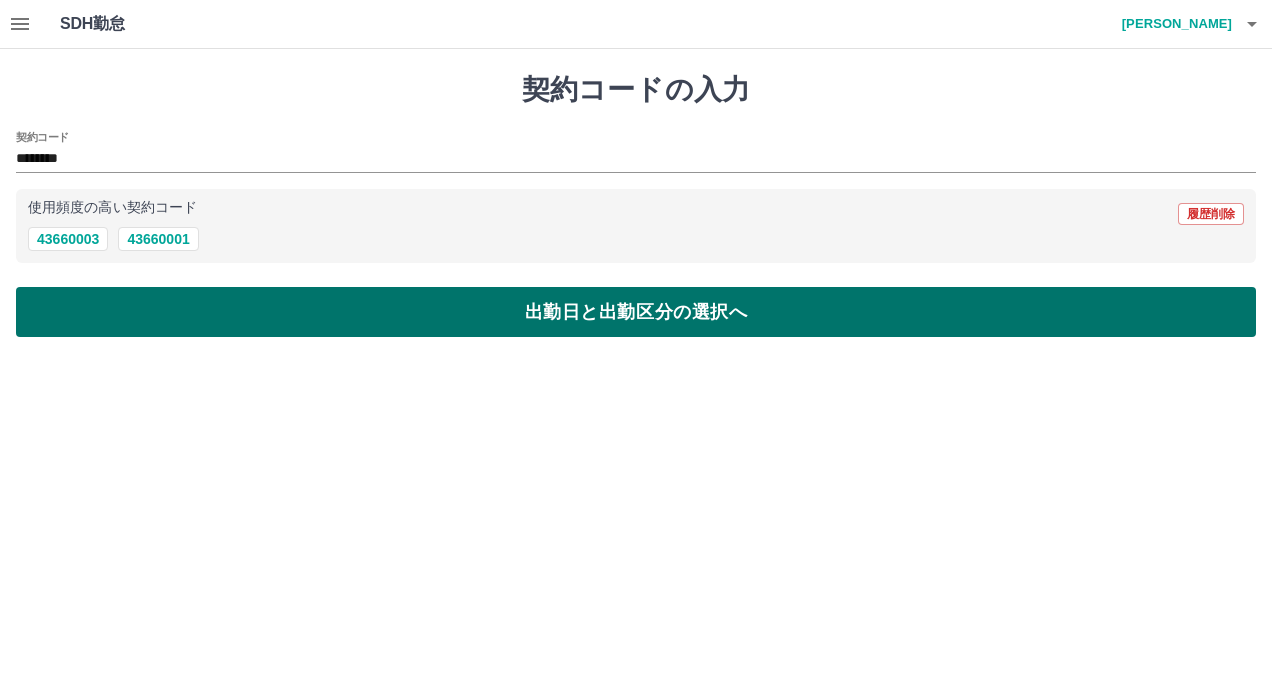 click on "出勤日と出勤区分の選択へ" at bounding box center [636, 312] 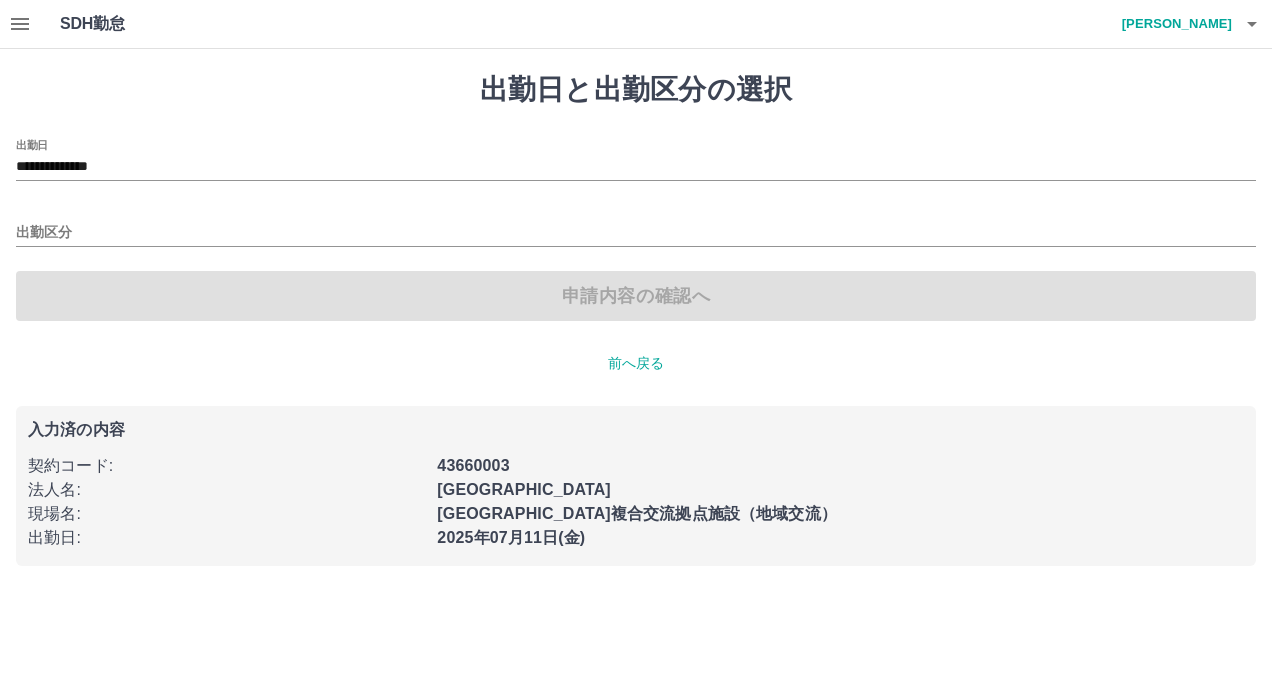 click 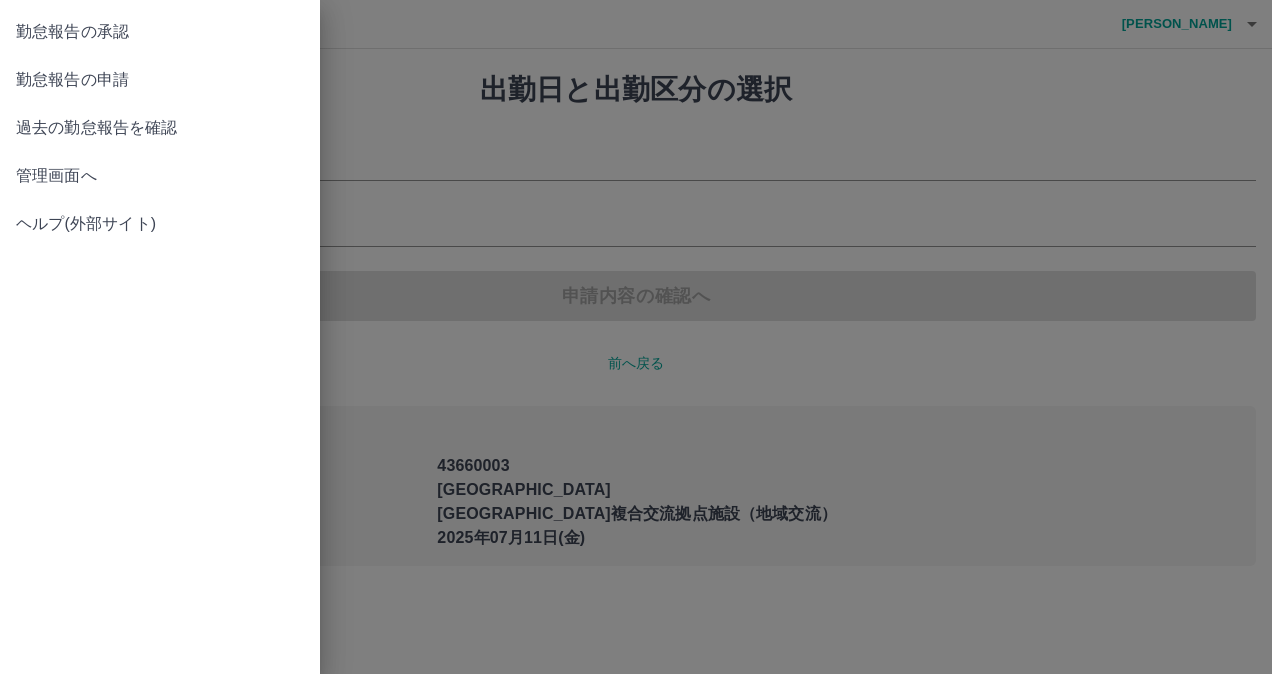 click on "過去の勤怠報告を確認" at bounding box center (160, 128) 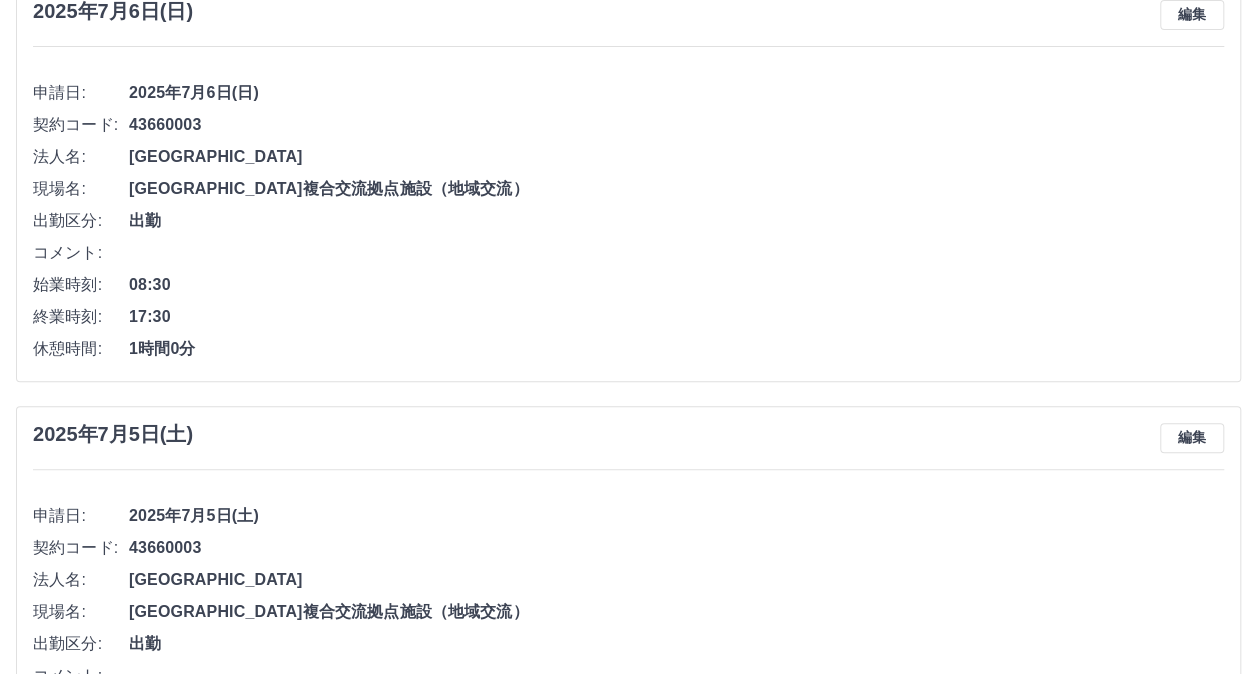 scroll, scrollTop: 0, scrollLeft: 0, axis: both 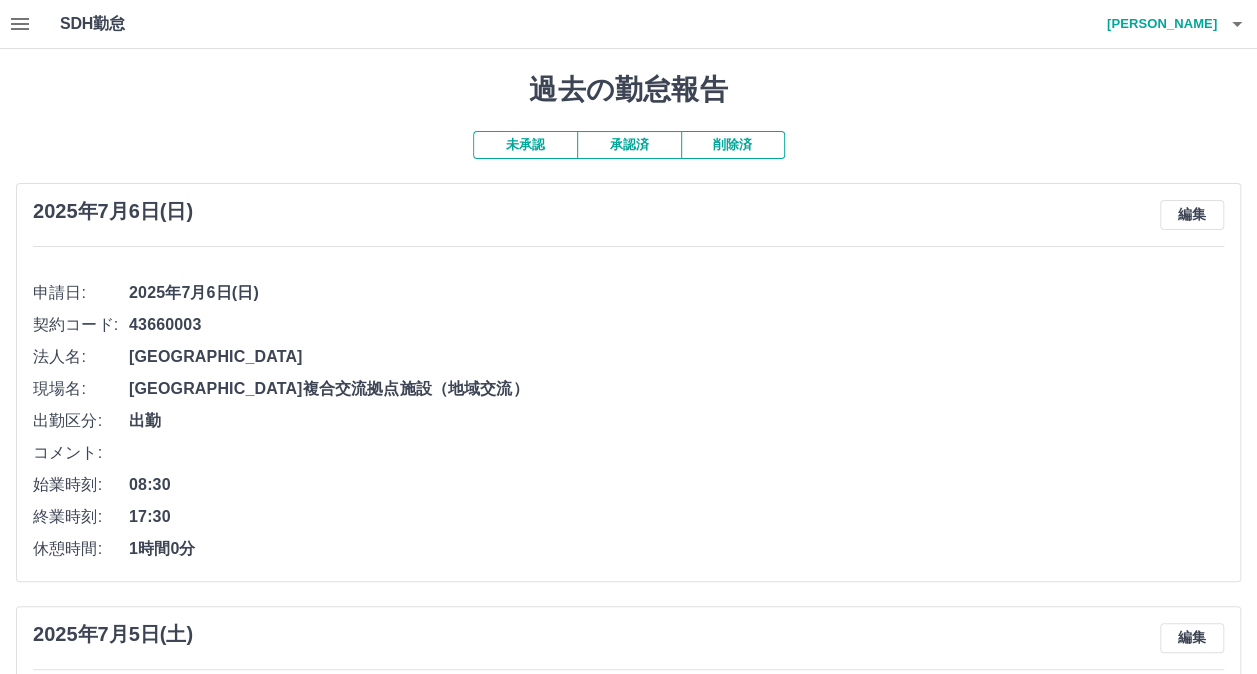 click on "承認済" at bounding box center (629, 145) 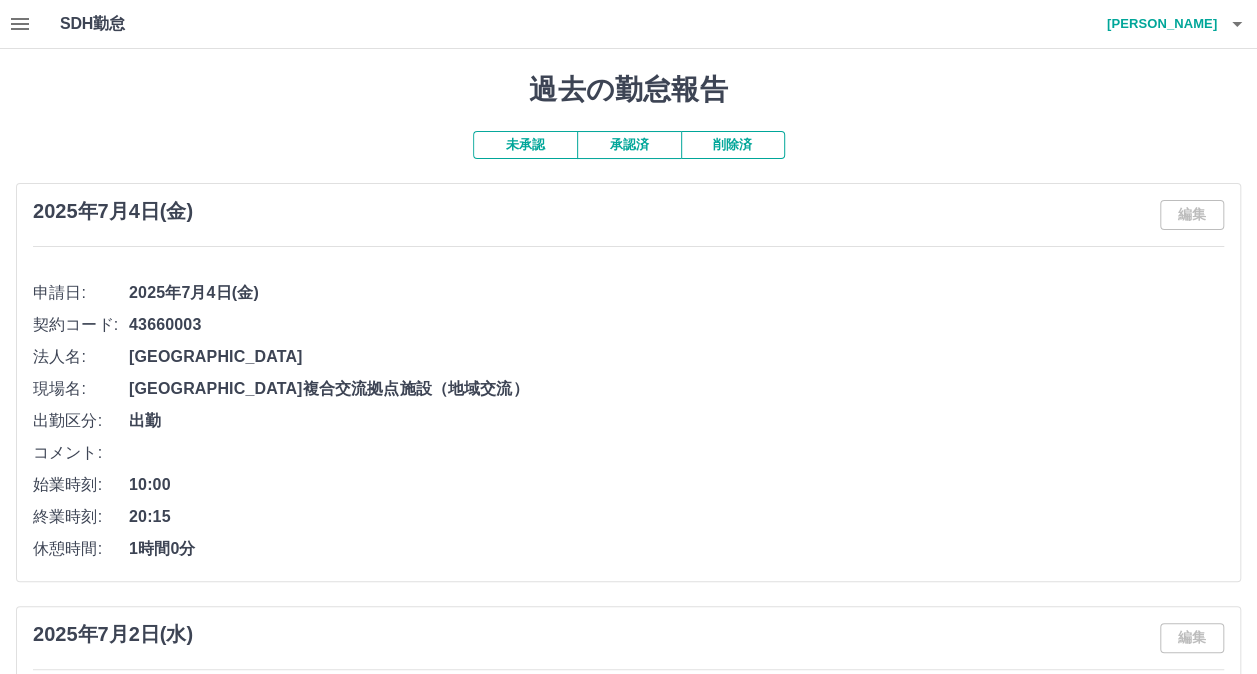 click on "未承認" at bounding box center [525, 145] 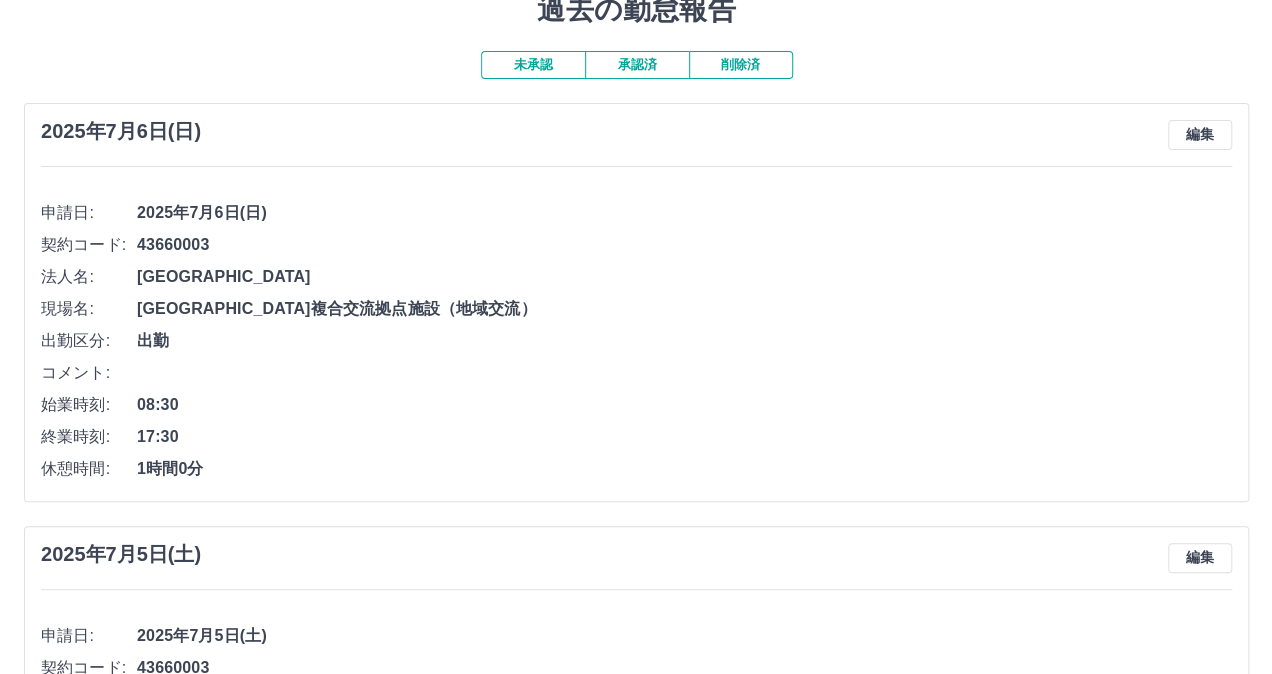 scroll, scrollTop: 0, scrollLeft: 0, axis: both 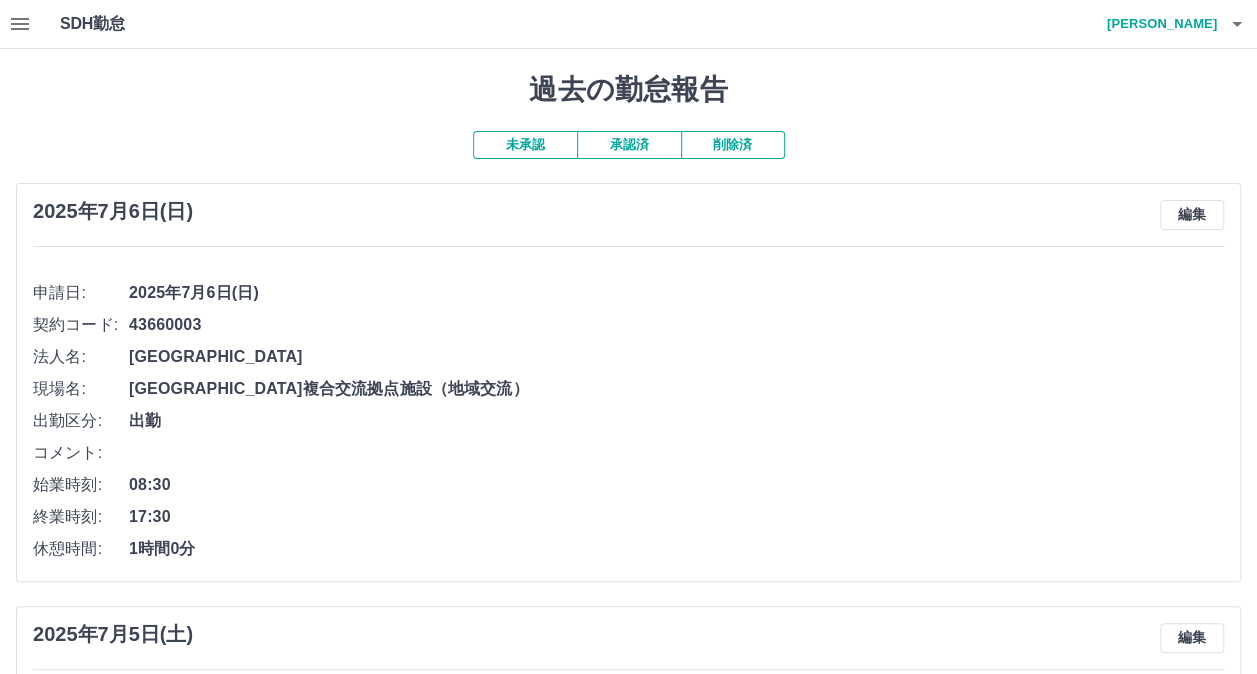 click 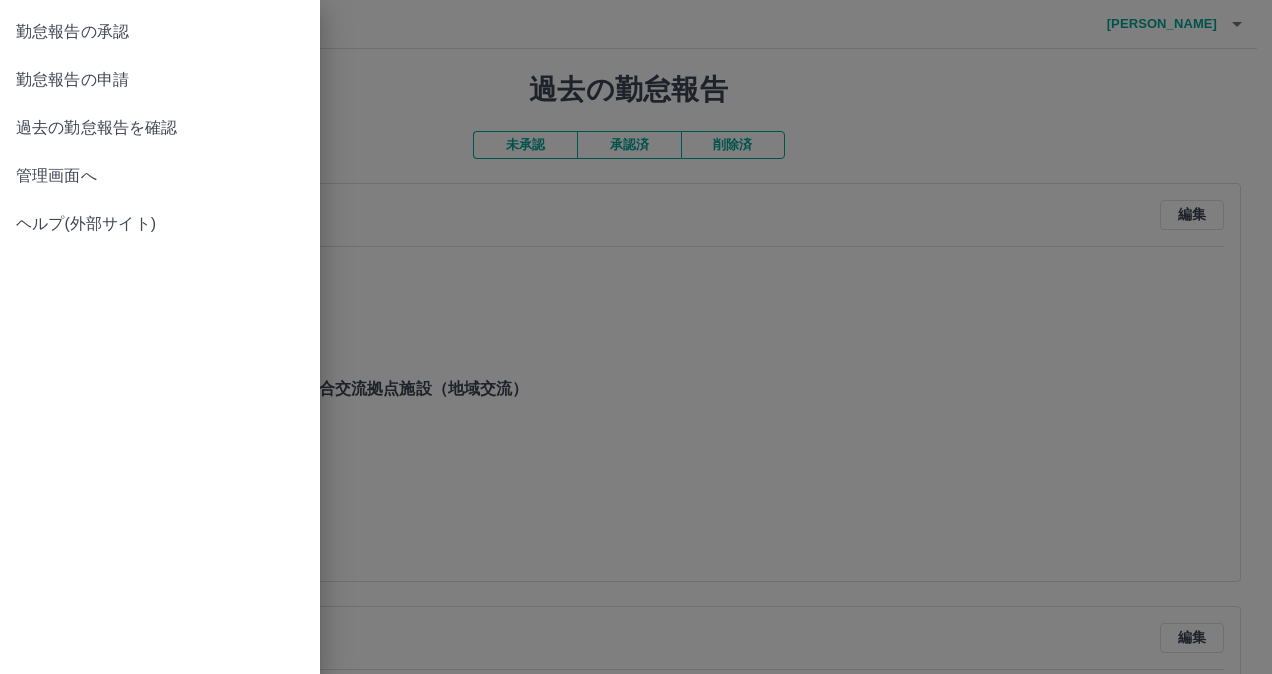 click on "勤怠報告の申請" at bounding box center (160, 80) 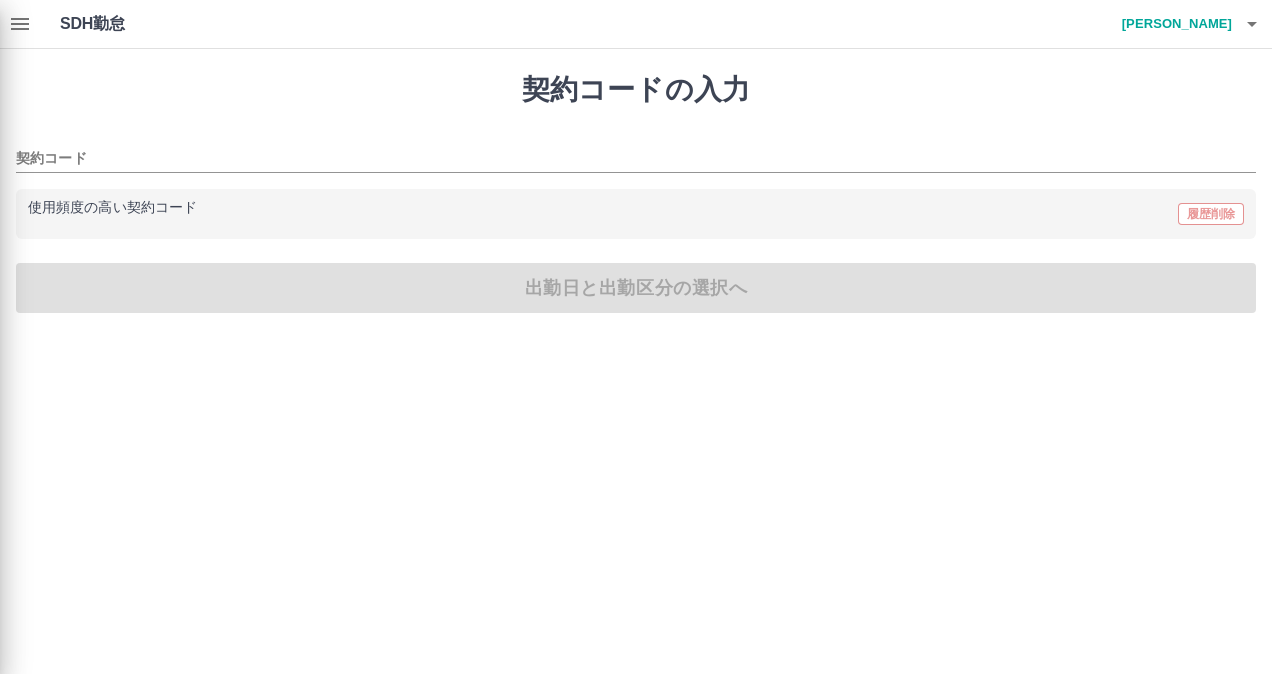 type on "********" 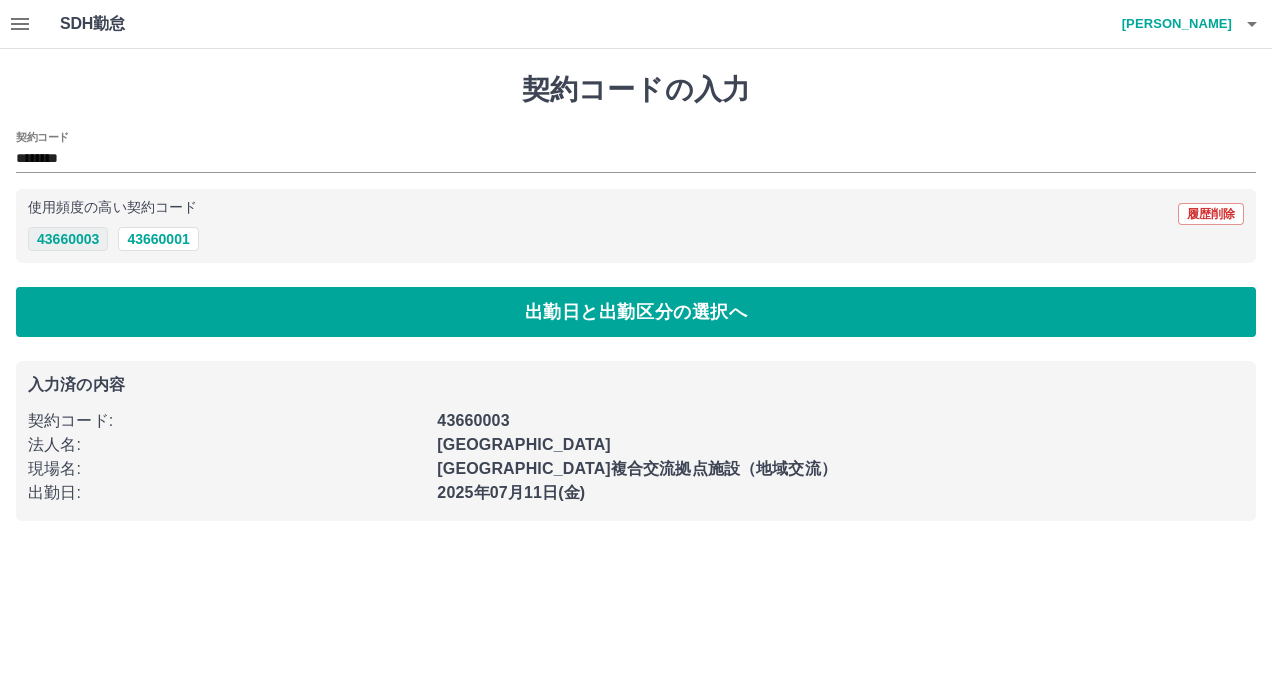 click on "43660003" at bounding box center [68, 239] 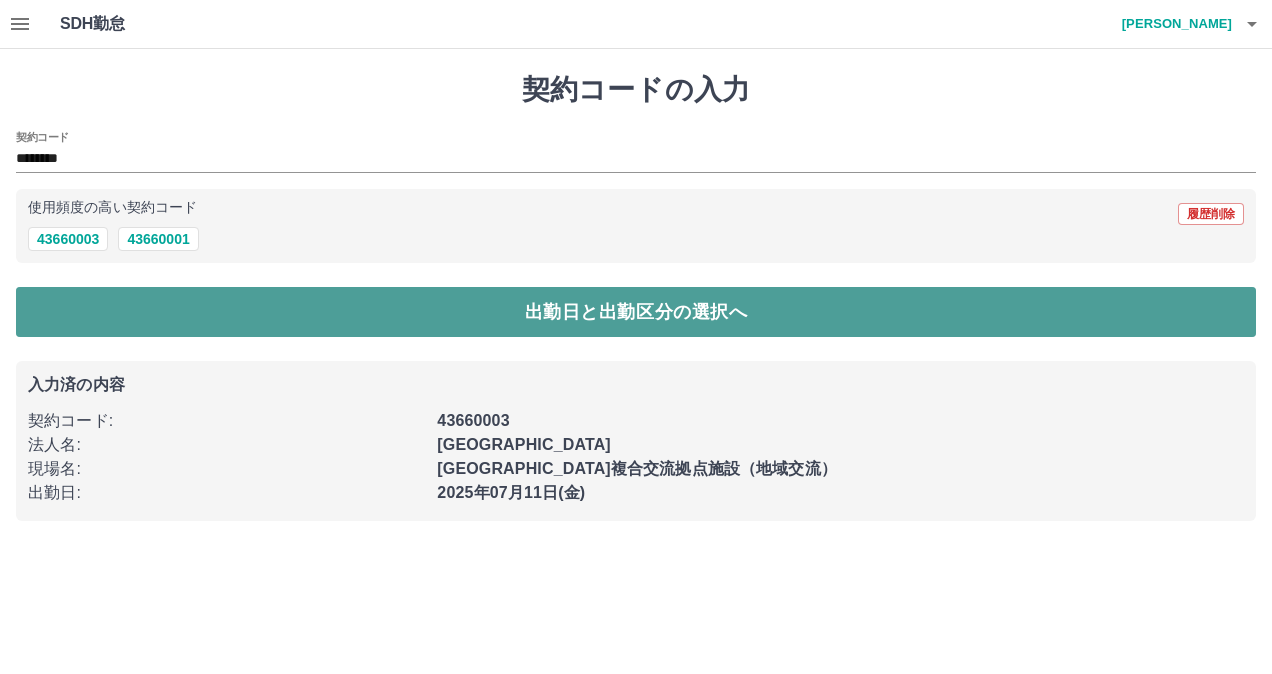click on "出勤日と出勤区分の選択へ" at bounding box center (636, 312) 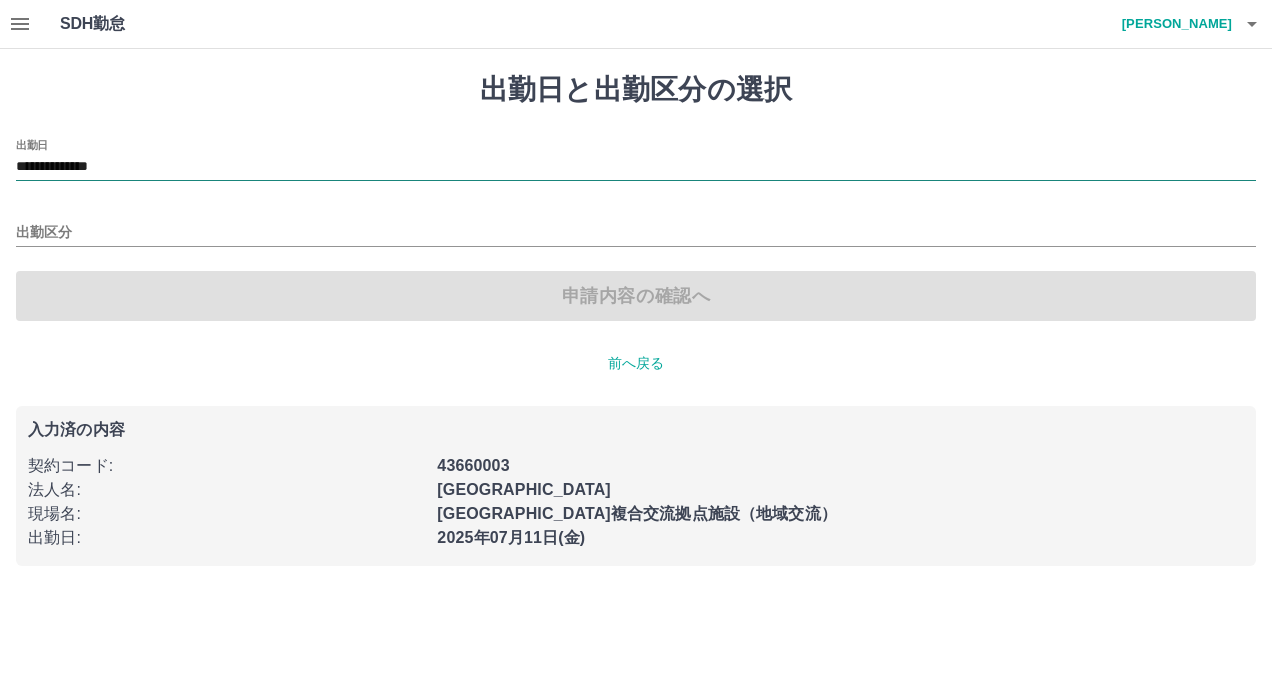click on "**********" at bounding box center [636, 167] 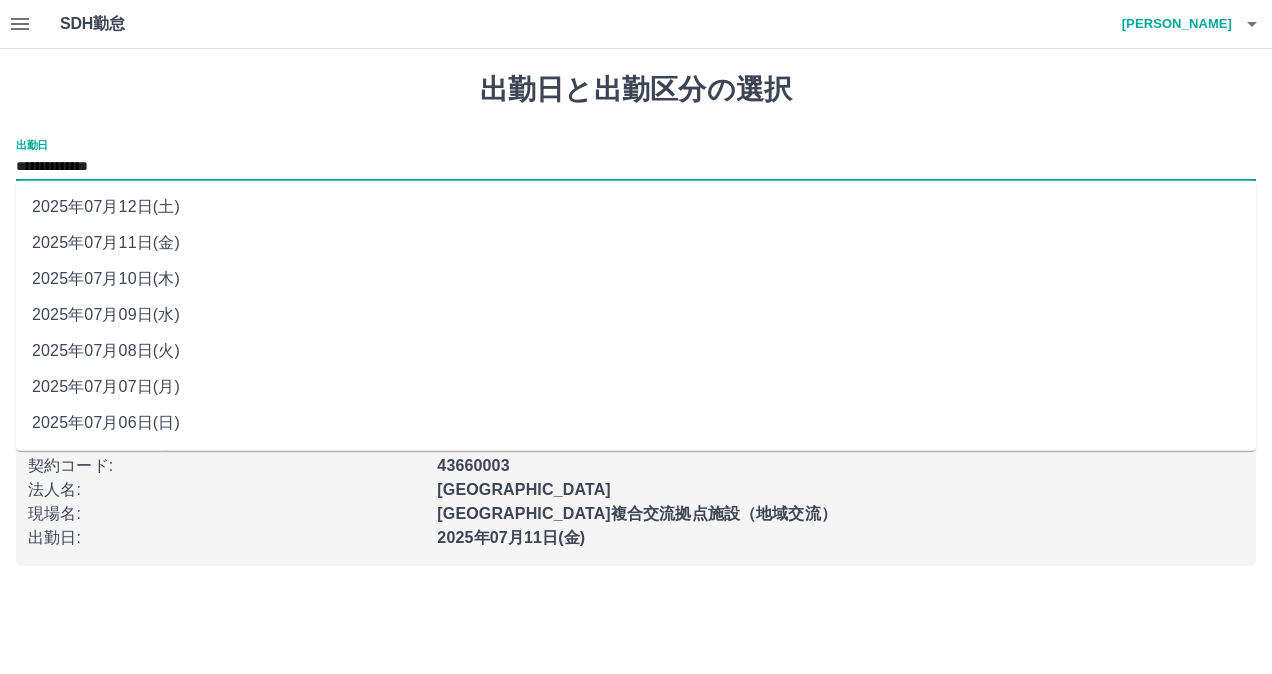 click on "2025年07月07日(月)" at bounding box center (636, 387) 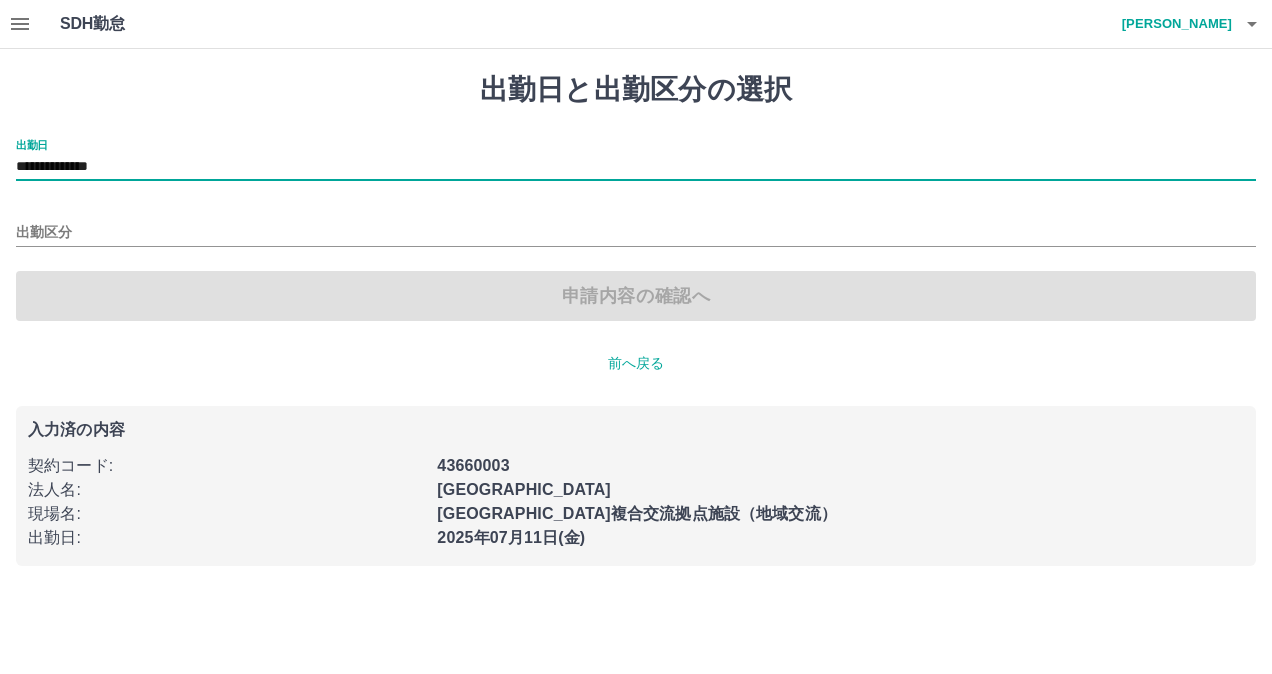 click on "出勤区分" at bounding box center (636, 226) 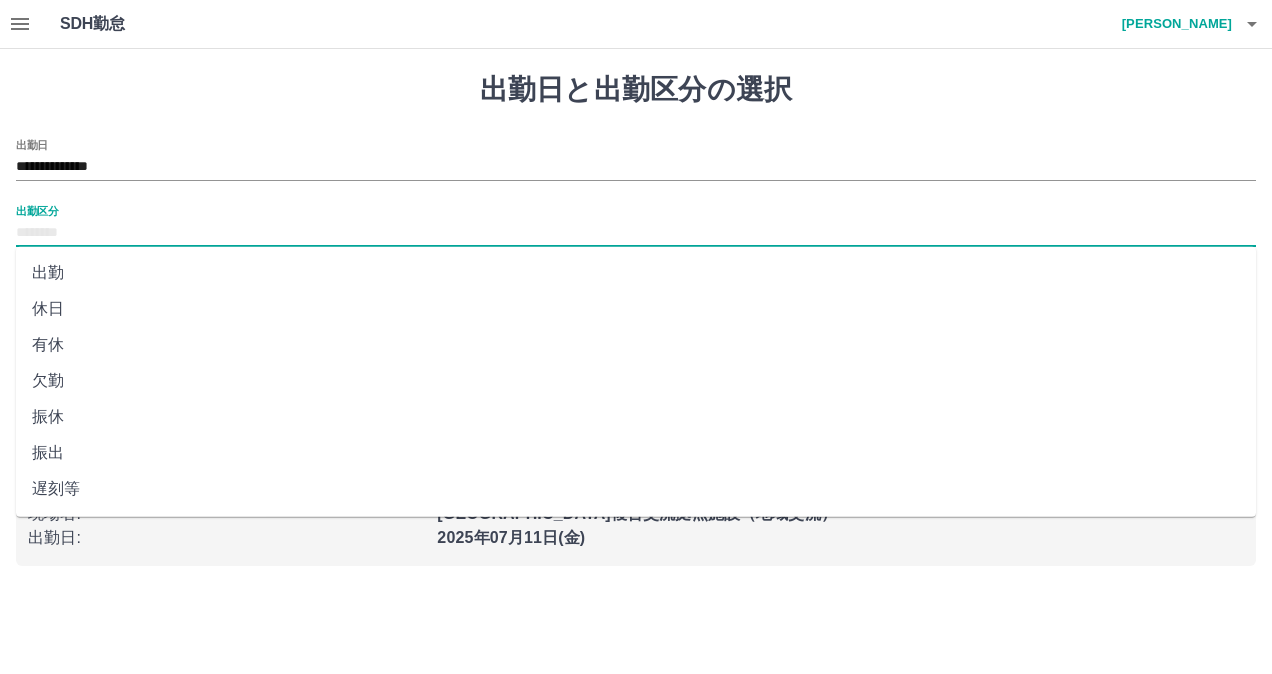 click on "出勤区分" at bounding box center (636, 233) 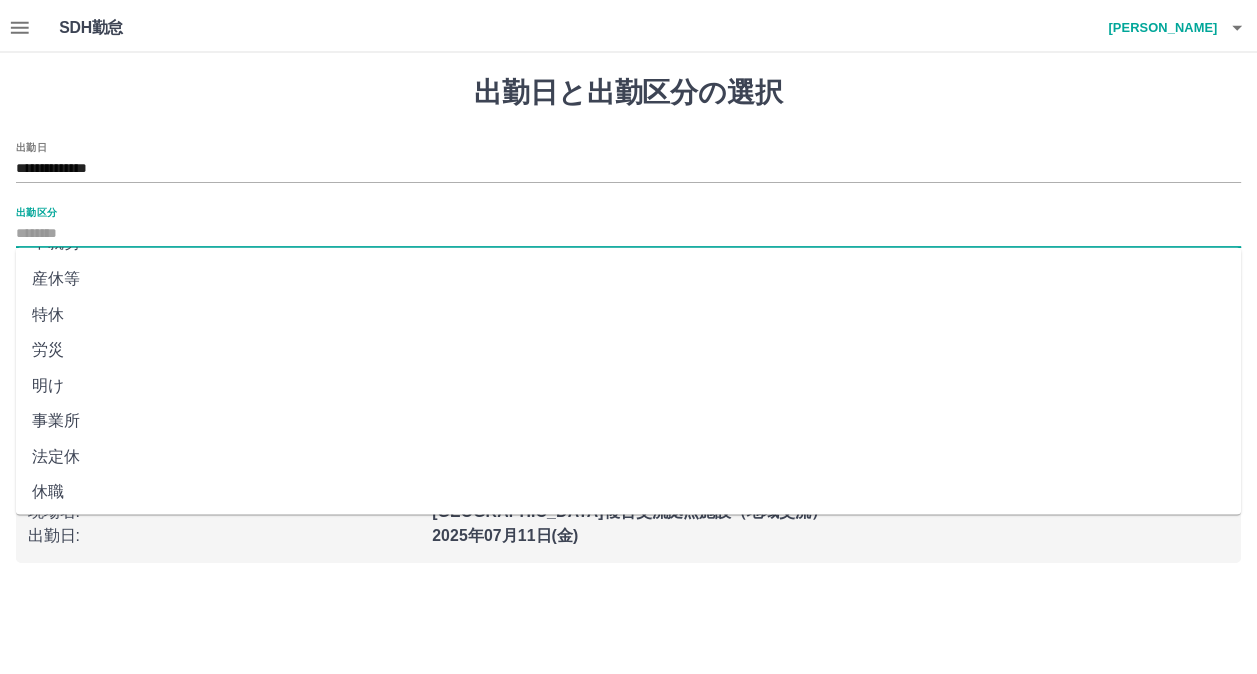 scroll, scrollTop: 394, scrollLeft: 0, axis: vertical 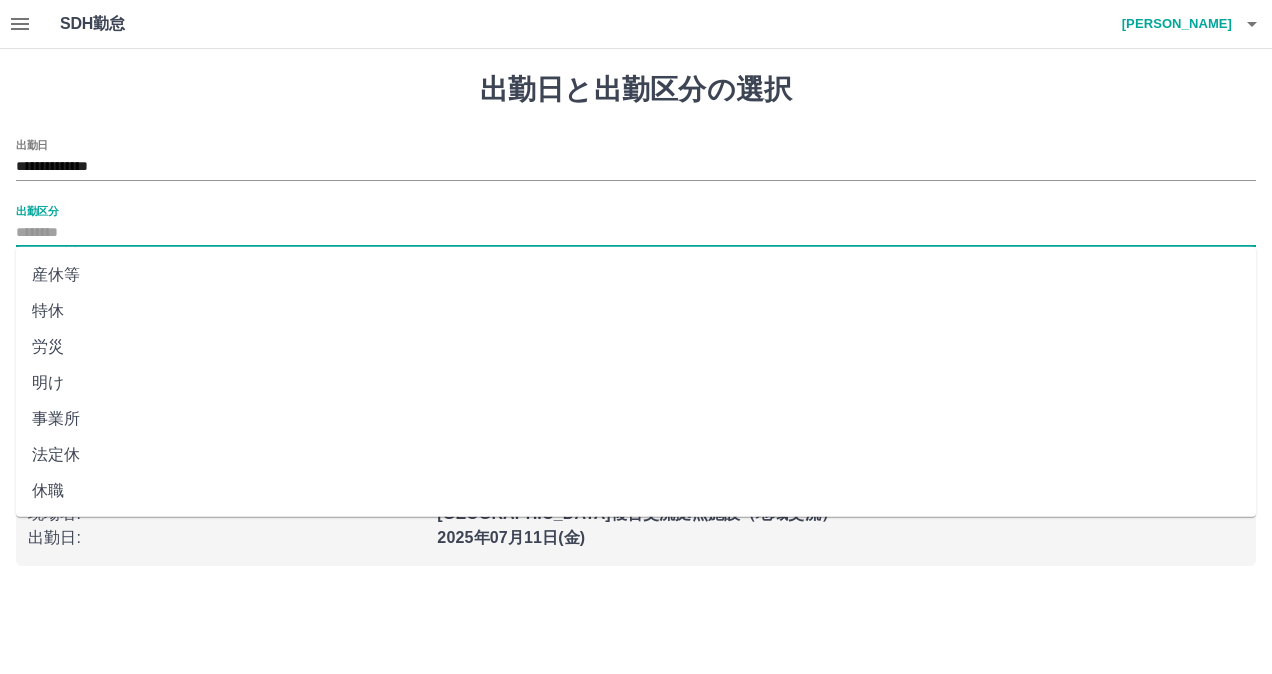 click on "法定休" at bounding box center (636, 455) 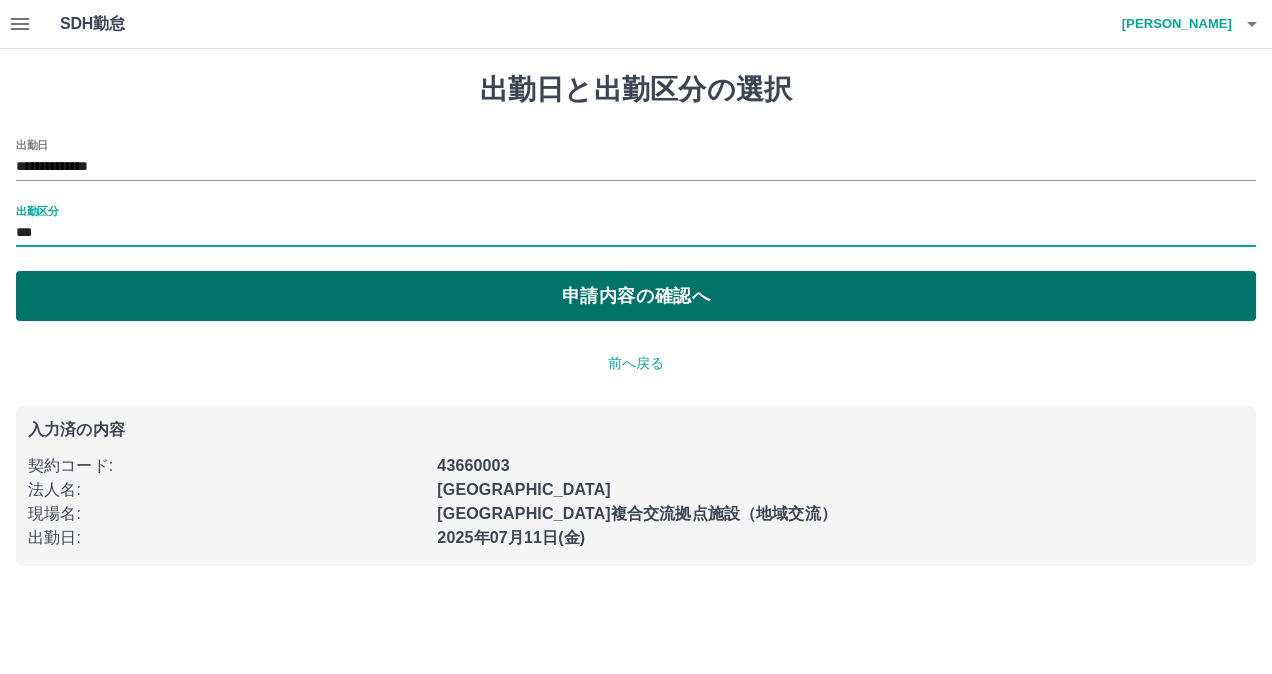 click on "申請内容の確認へ" at bounding box center (636, 296) 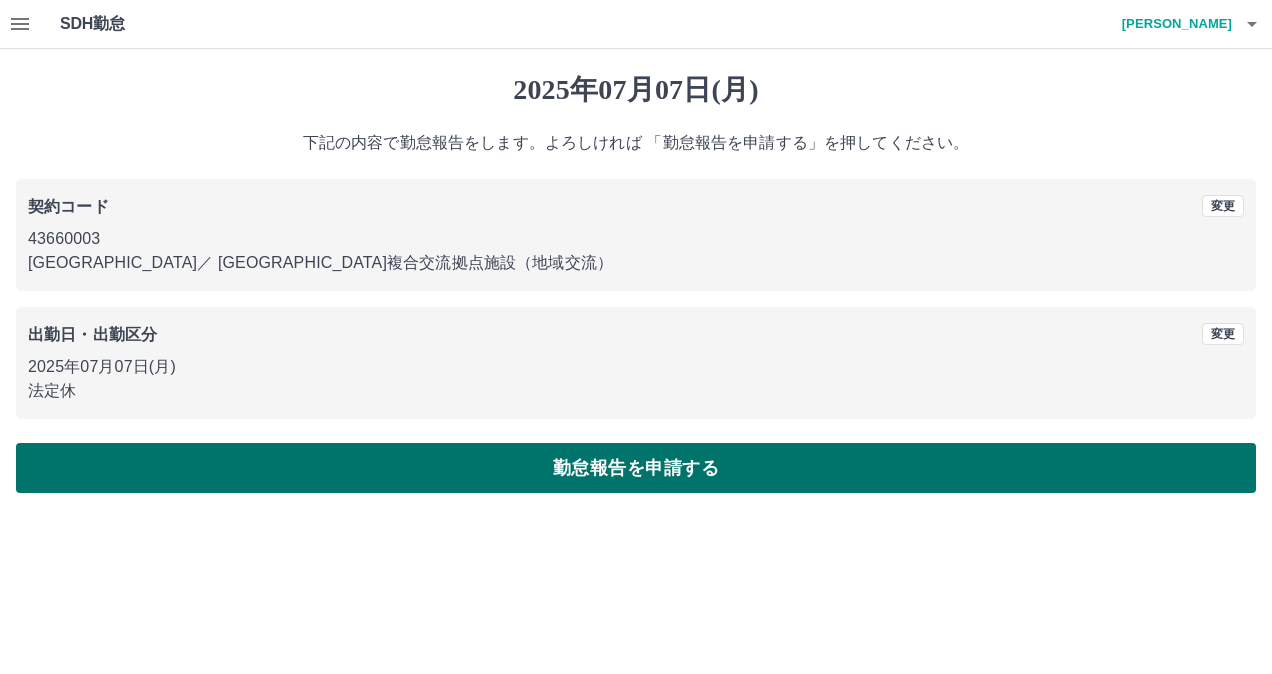 click on "勤怠報告を申請する" at bounding box center (636, 468) 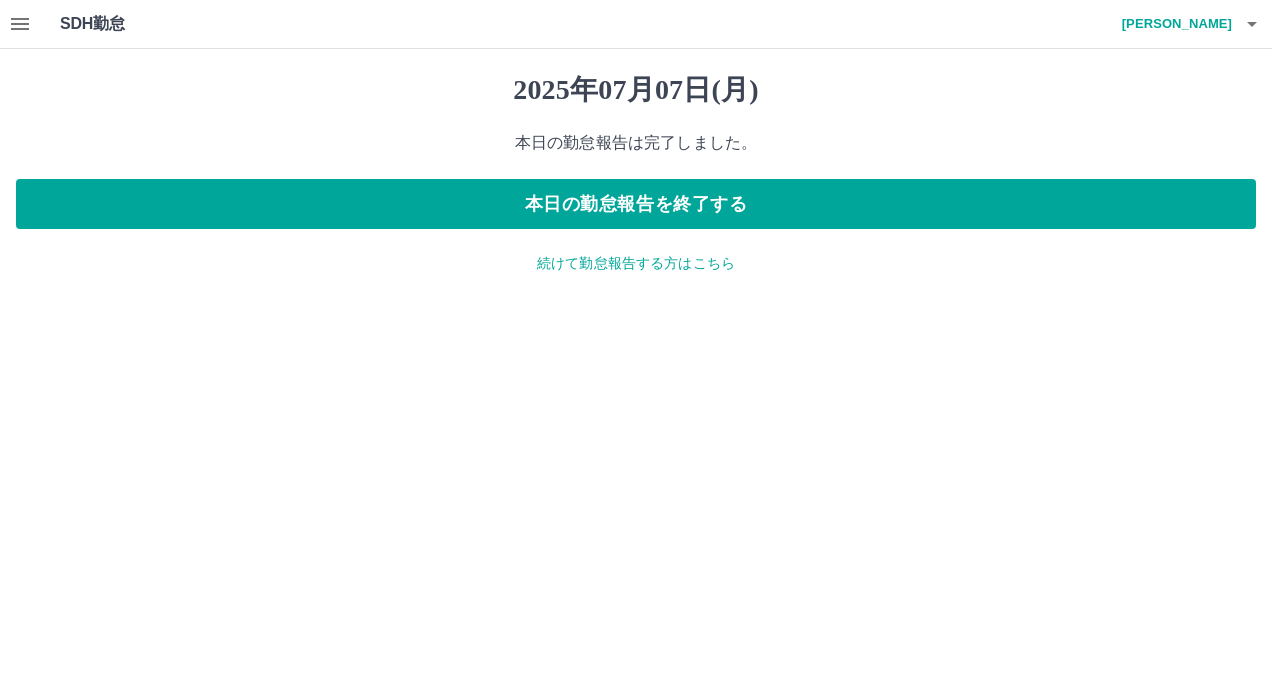 click on "続けて勤怠報告する方はこちら" at bounding box center (636, 263) 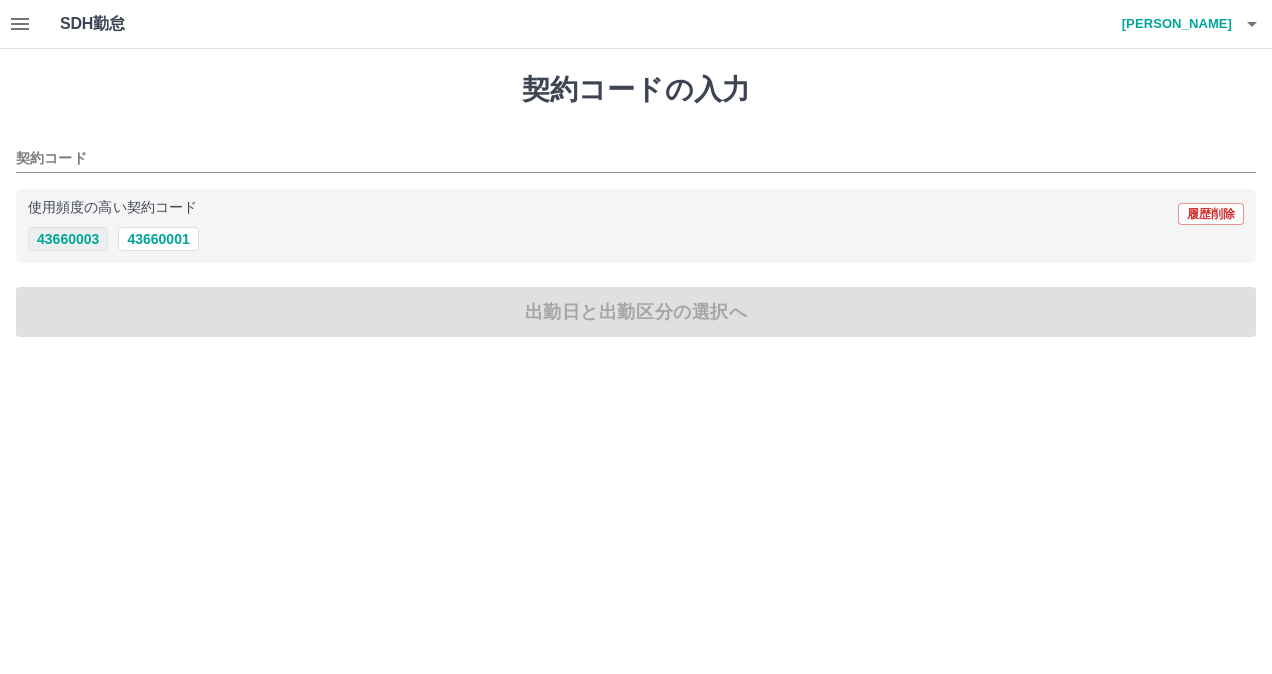 click on "43660003" at bounding box center [68, 239] 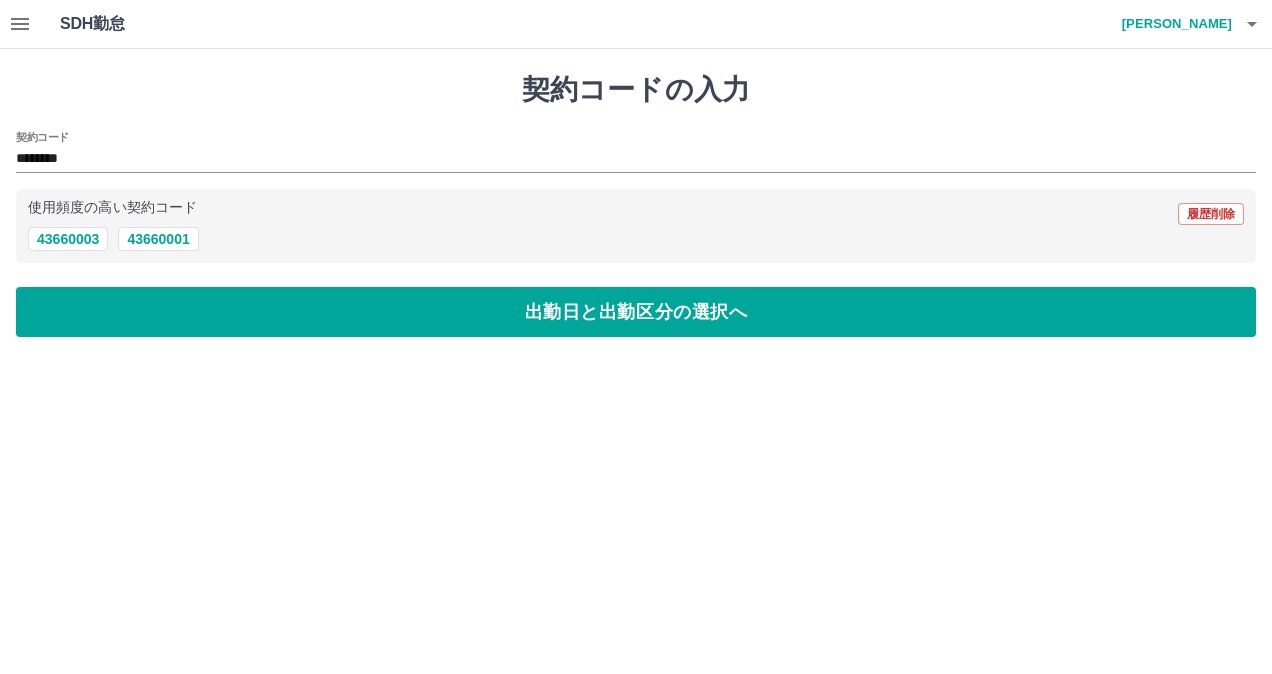 click on "契約コードの入力 契約コード ******** 使用頻度の高い契約コード 履歴削除 43660003 43660001 出勤日と出勤区分の選択へ" at bounding box center [636, 205] 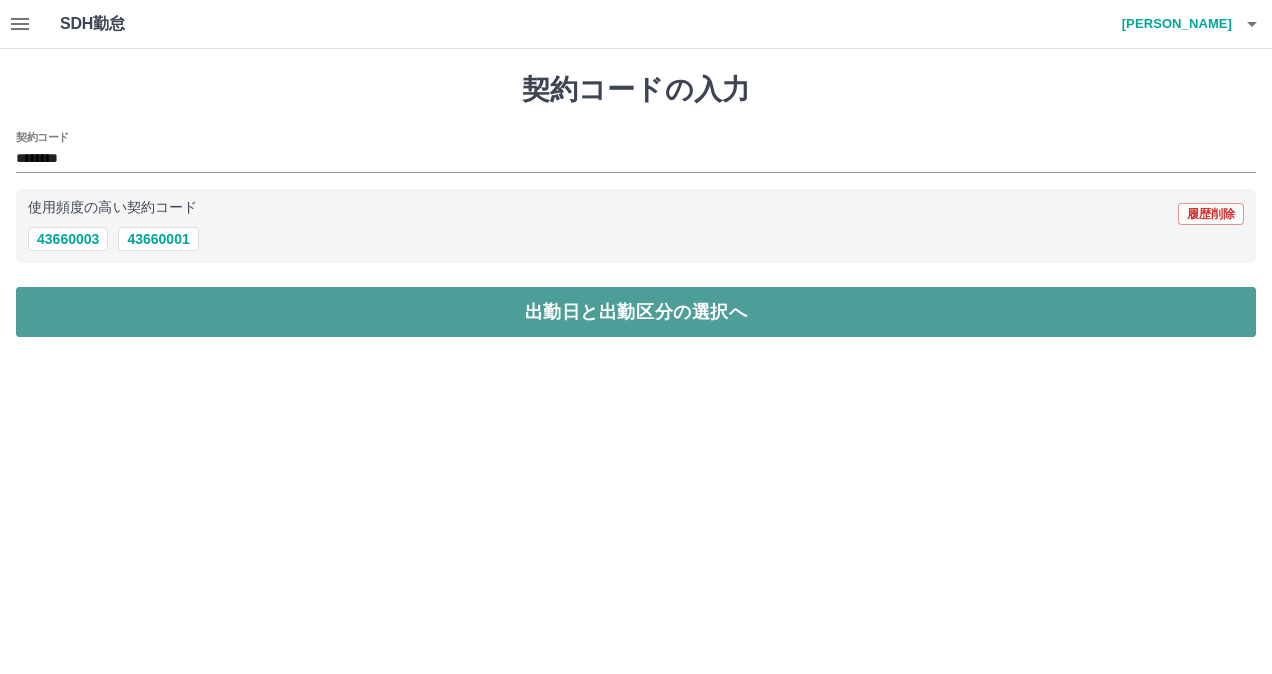 click on "出勤日と出勤区分の選択へ" at bounding box center [636, 312] 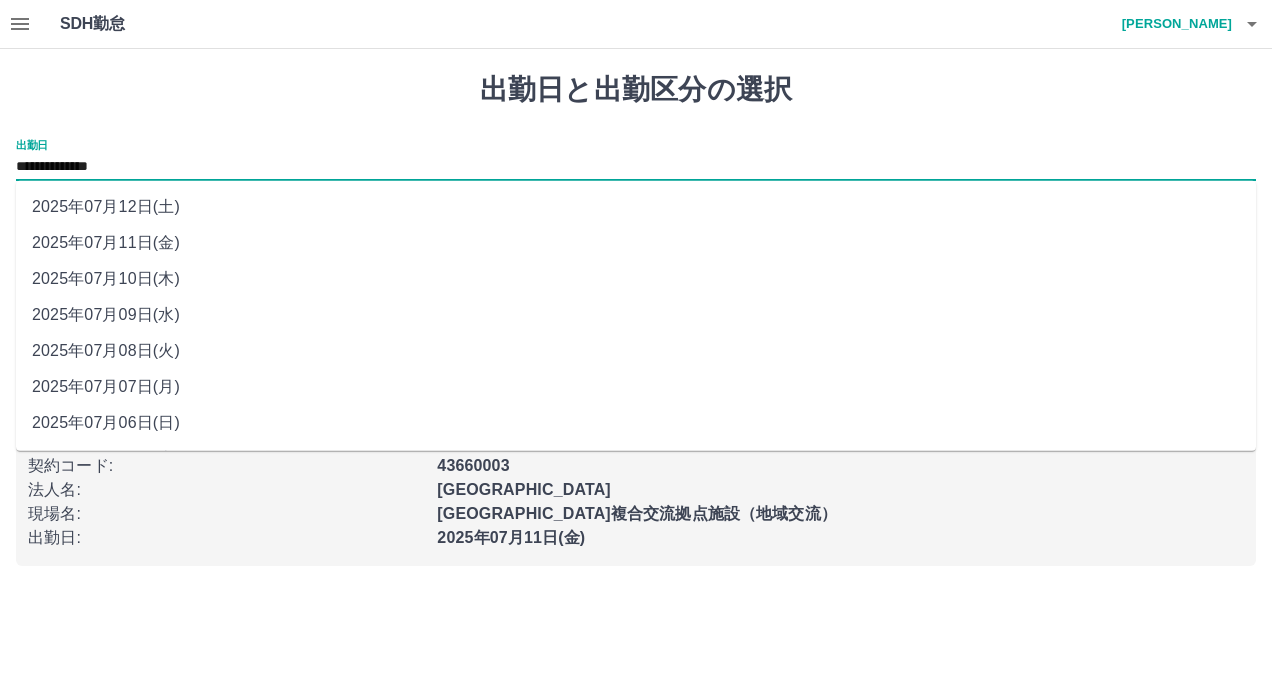 click on "**********" at bounding box center (636, 167) 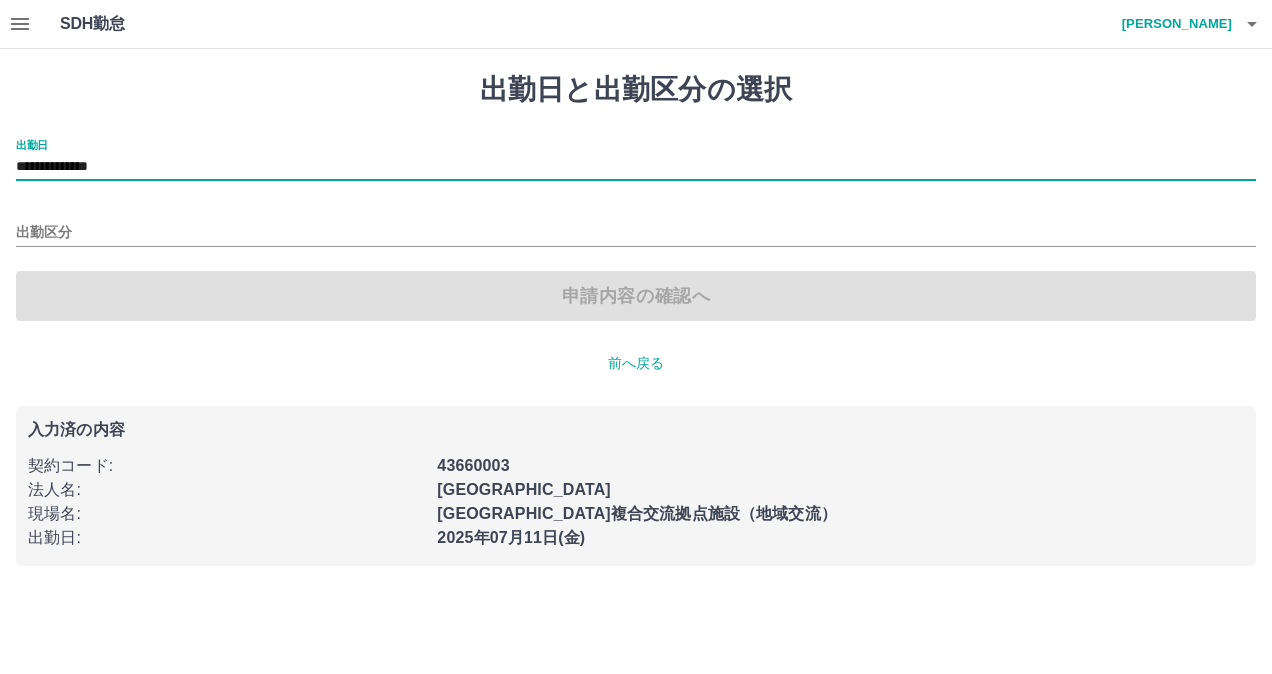 click on "出勤区分" at bounding box center [636, 226] 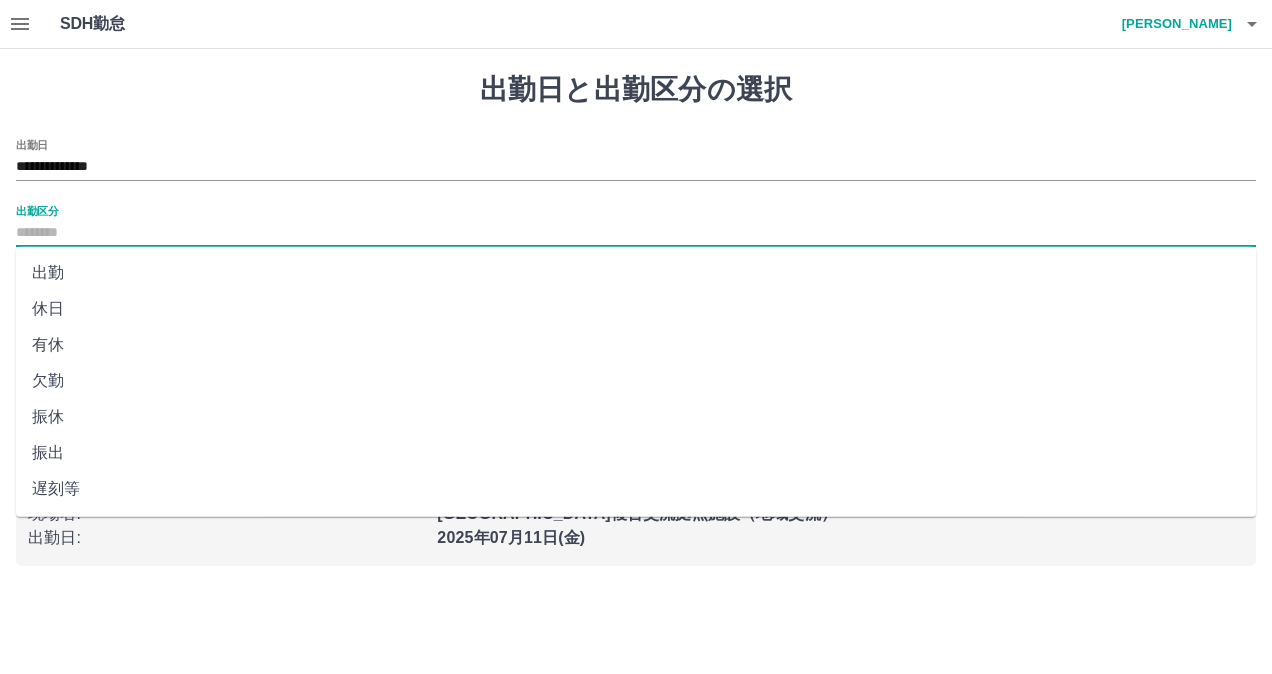 click on "出勤区分" at bounding box center [636, 233] 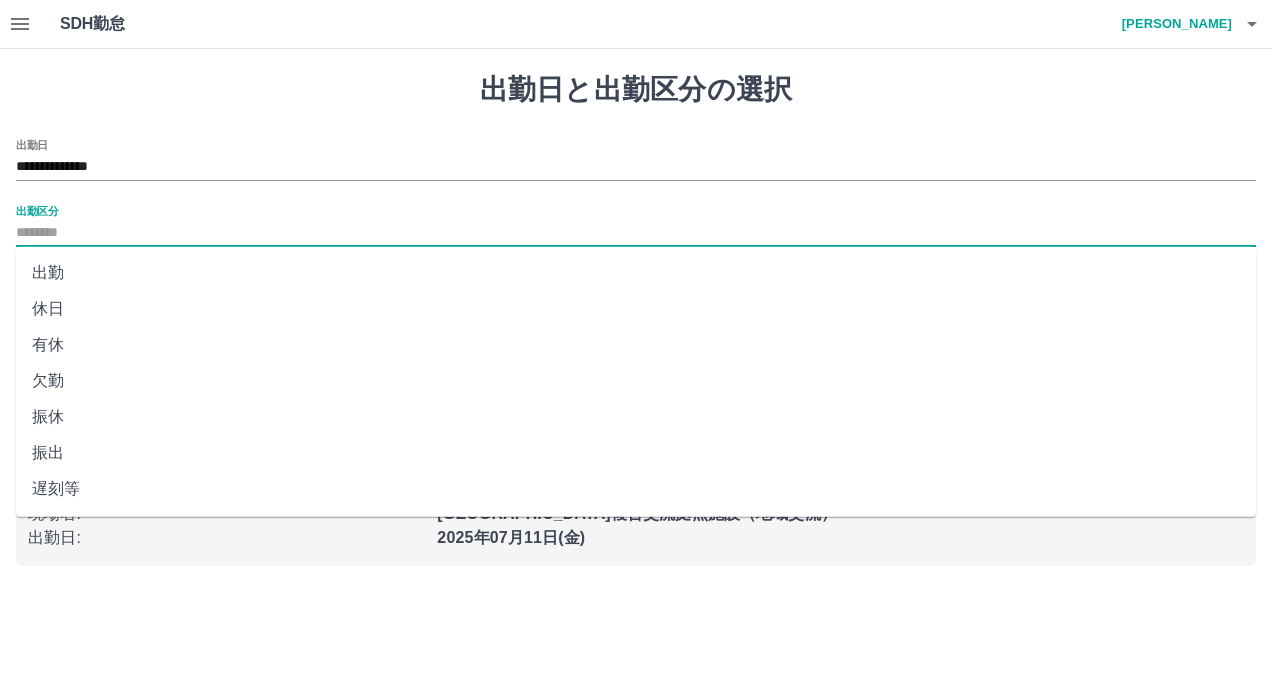 click on "出勤" at bounding box center [636, 273] 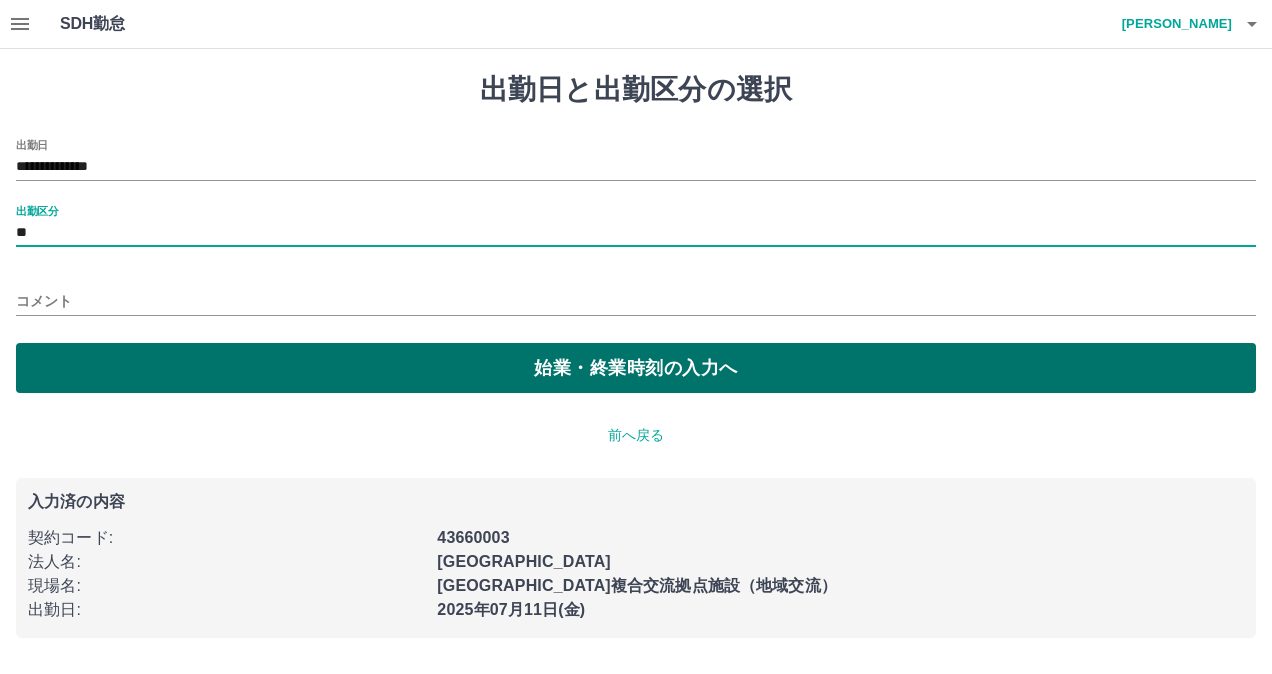 click on "始業・終業時刻の入力へ" at bounding box center [636, 368] 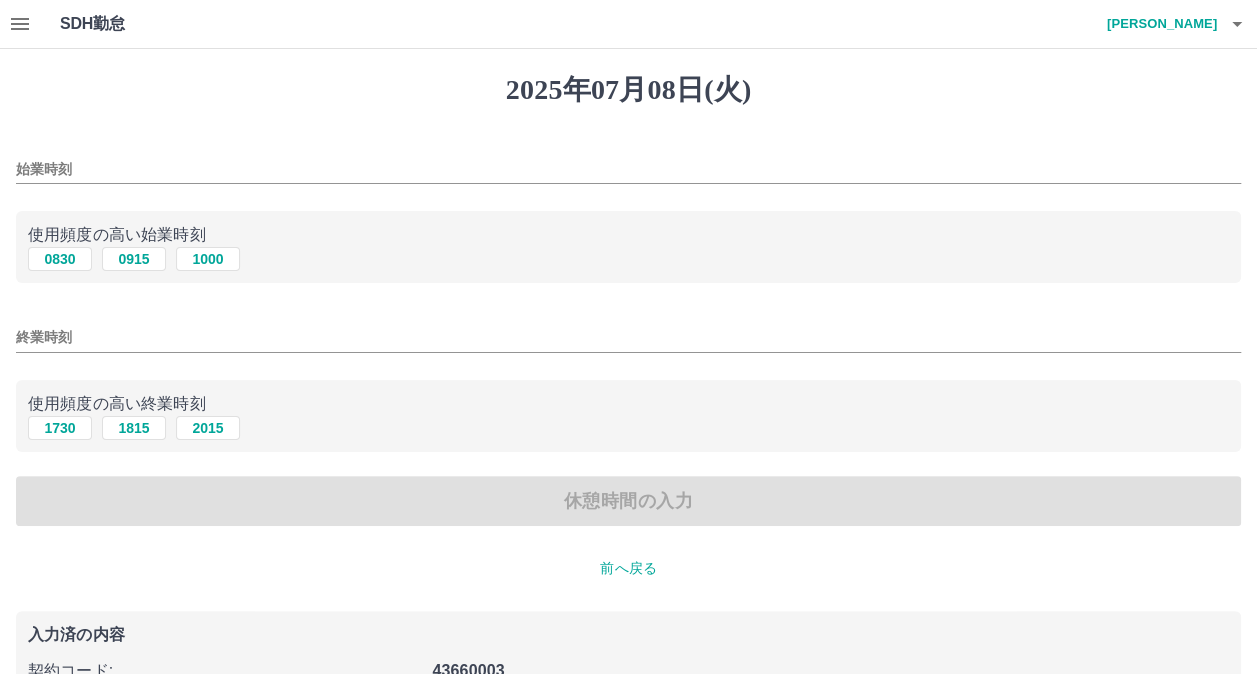 click on "始業時刻" at bounding box center (628, 169) 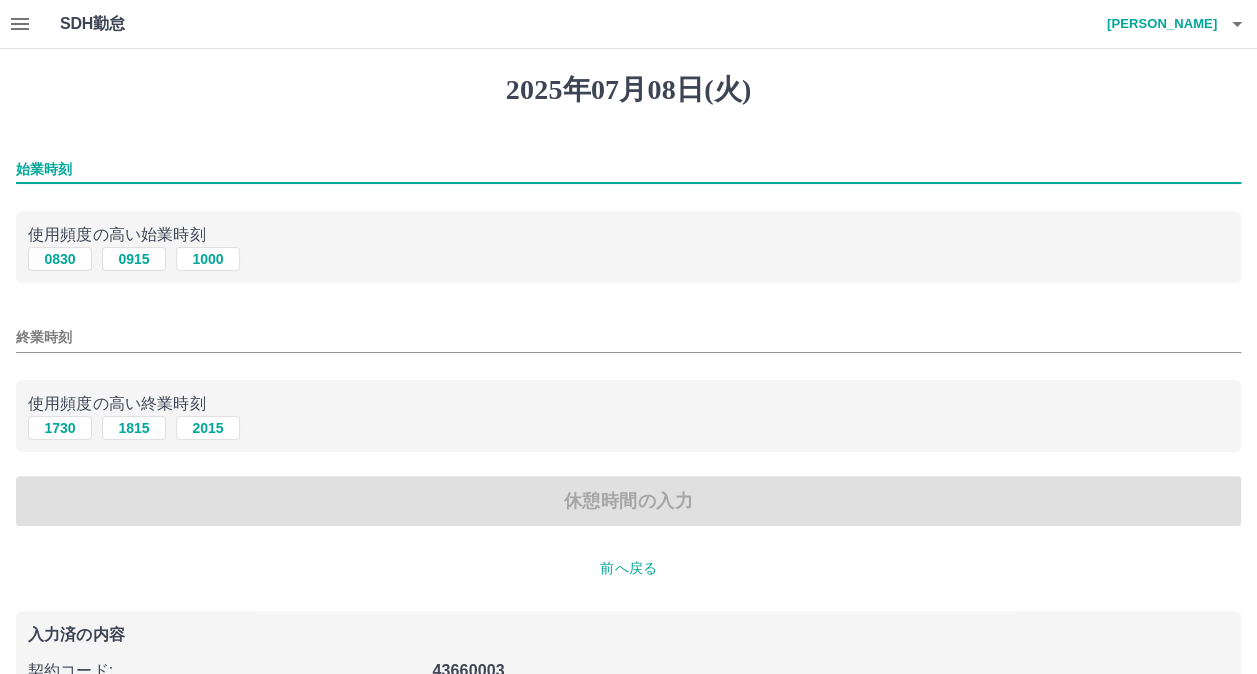 type on "****" 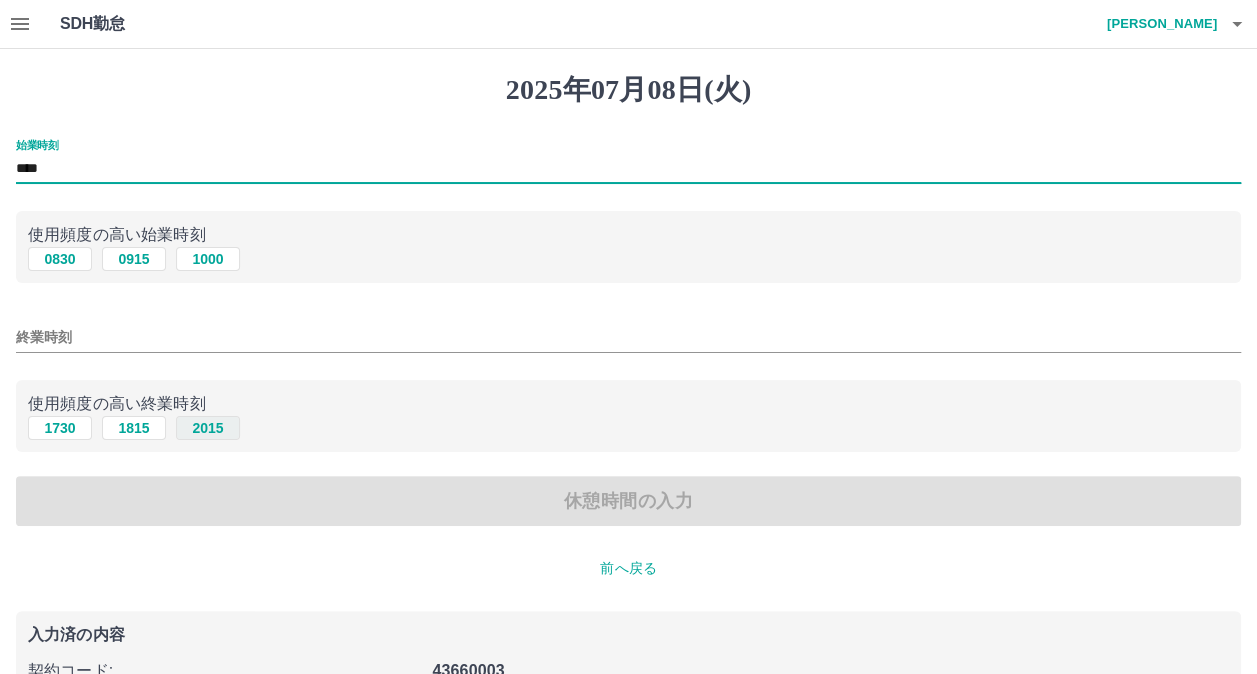 click on "2015" at bounding box center [208, 428] 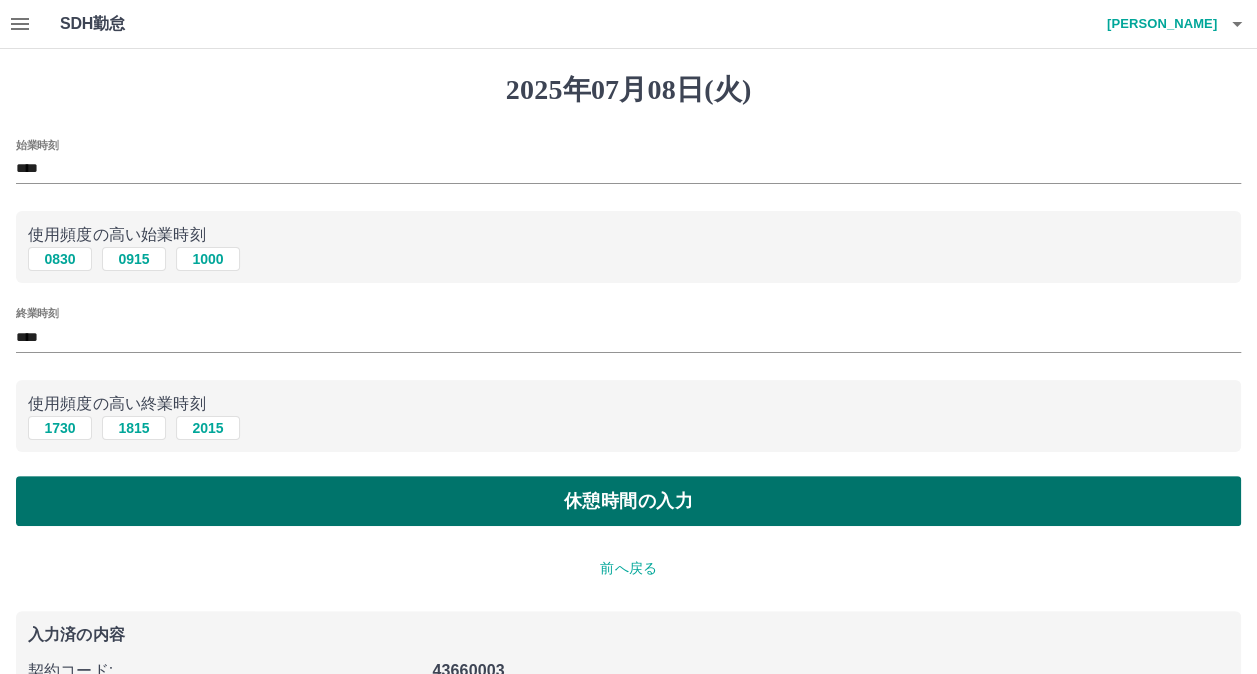 click on "休憩時間の入力" at bounding box center (628, 501) 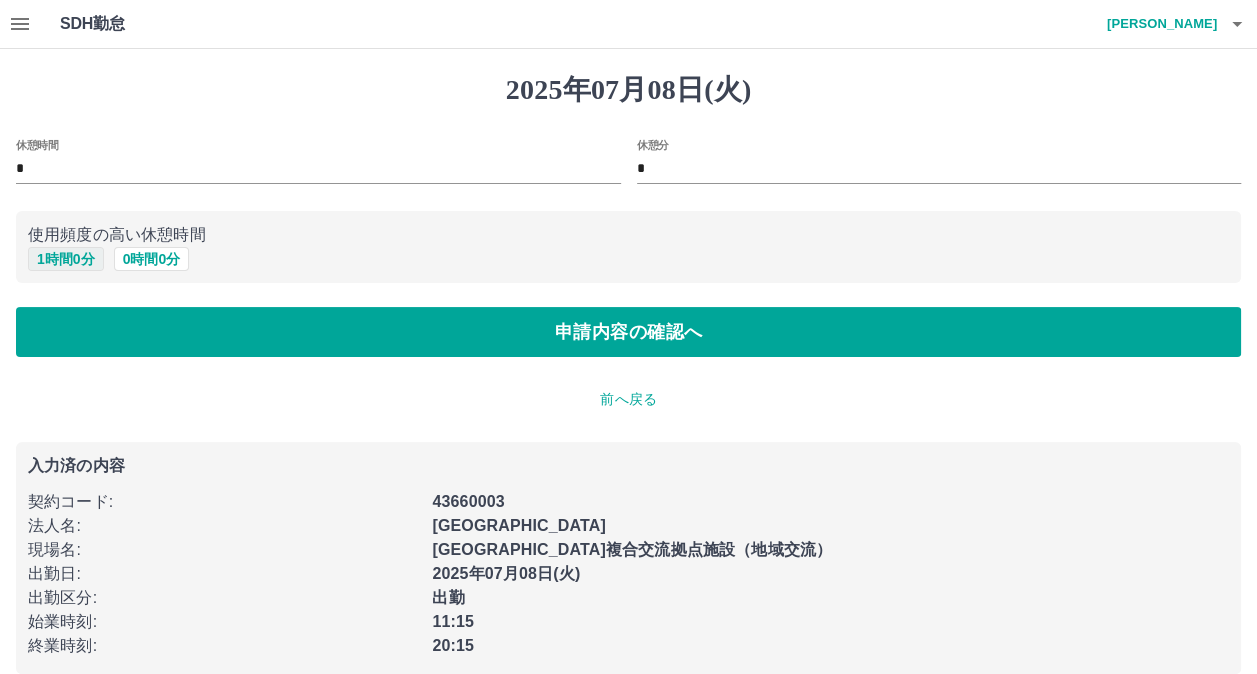 click on "1 時間 0 分" at bounding box center [66, 259] 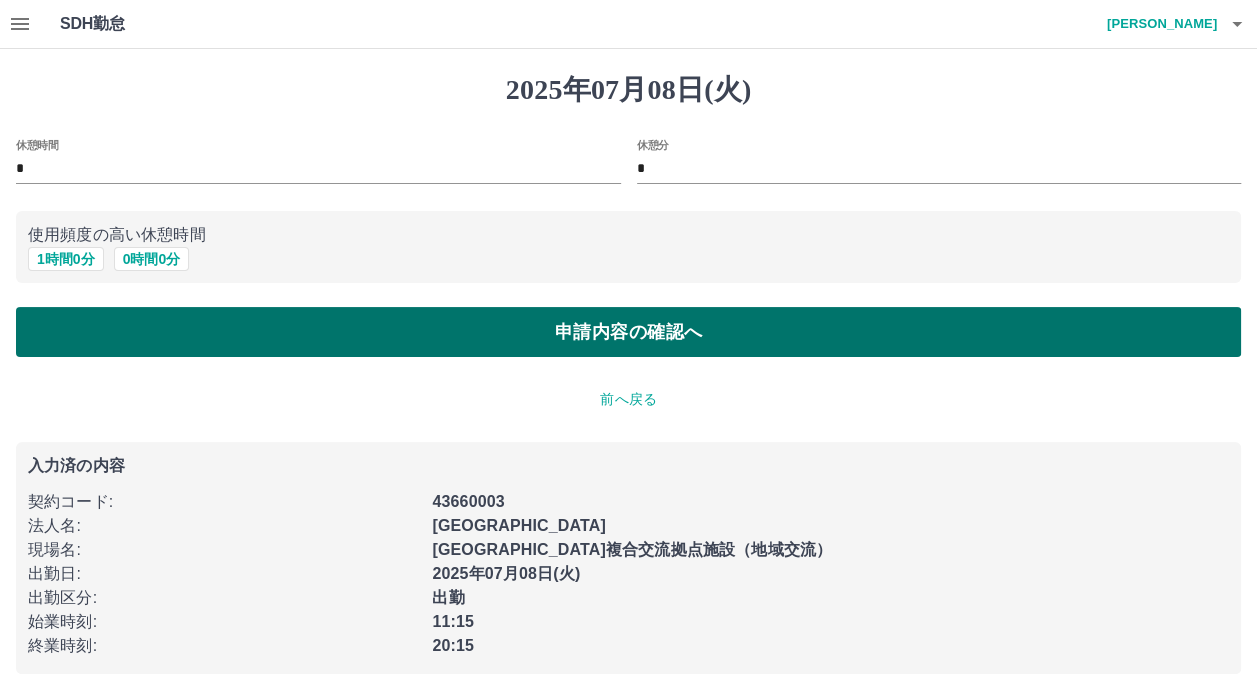 click on "申請内容の確認へ" at bounding box center [628, 332] 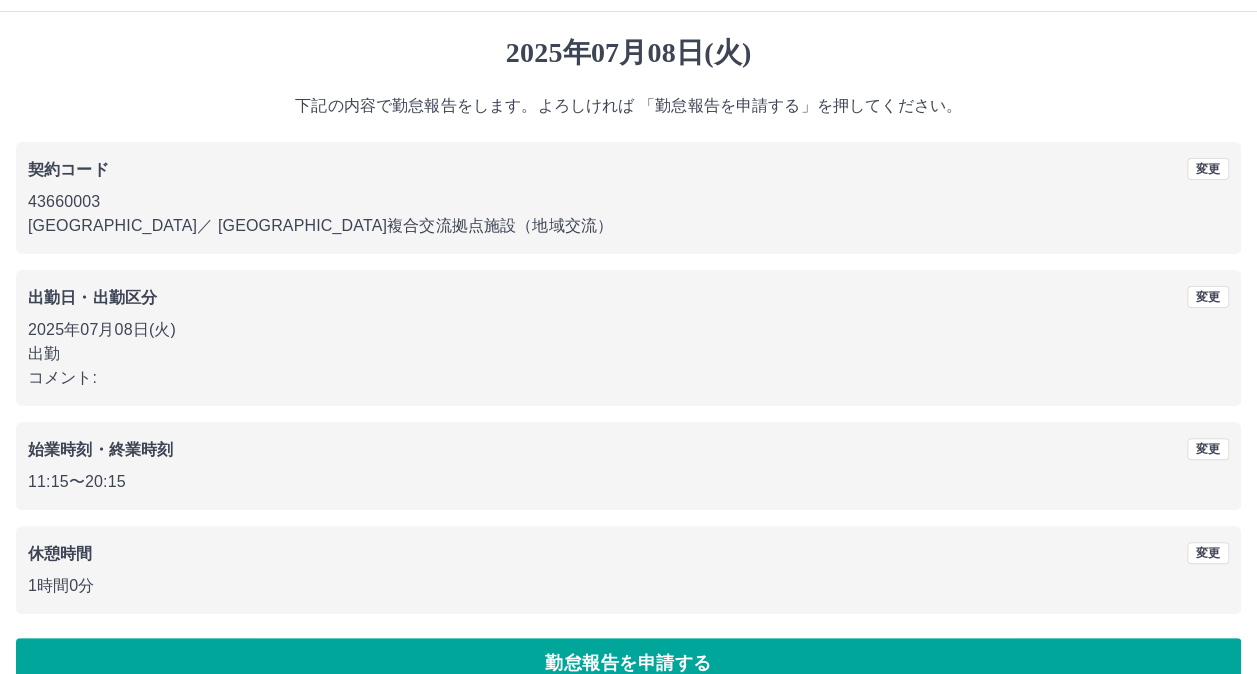 scroll, scrollTop: 74, scrollLeft: 0, axis: vertical 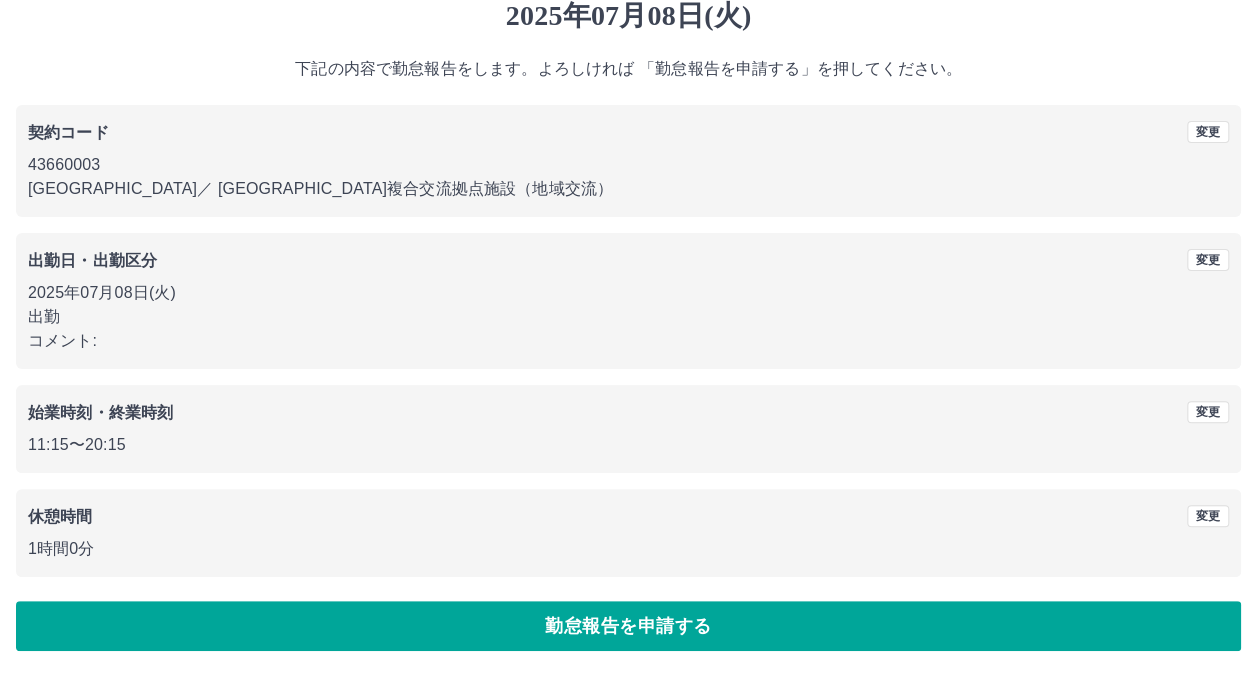 click on "勤怠報告を申請する" at bounding box center [628, 626] 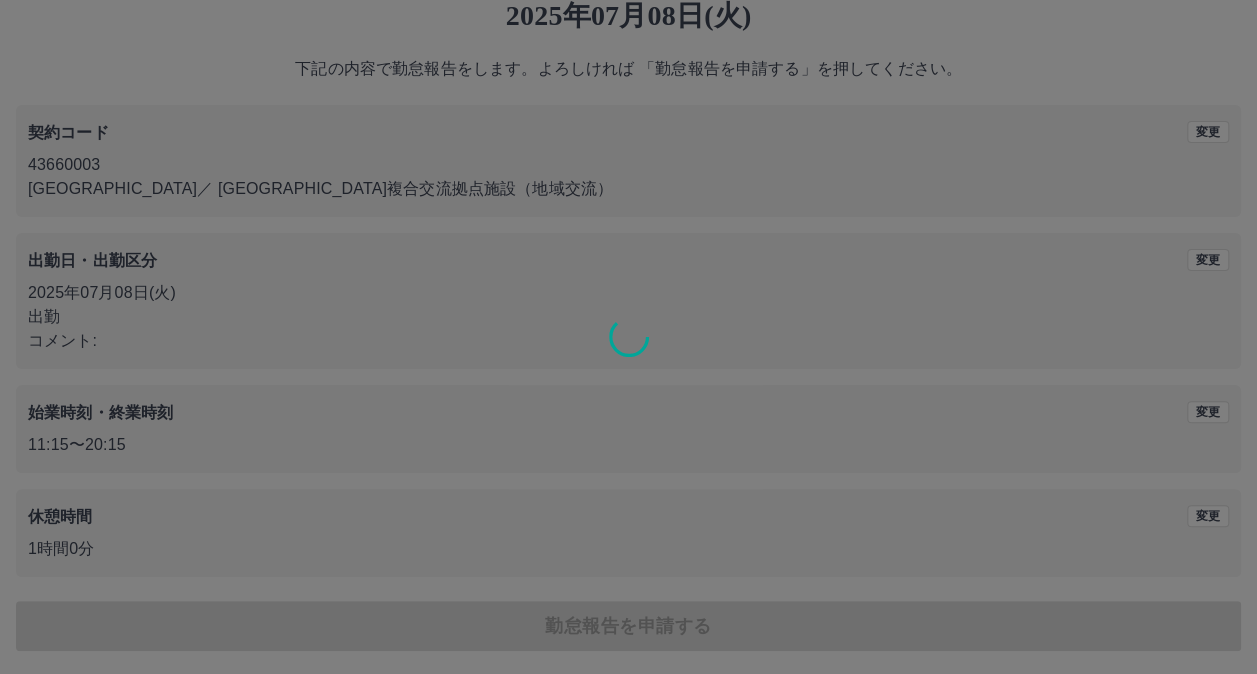 scroll, scrollTop: 0, scrollLeft: 0, axis: both 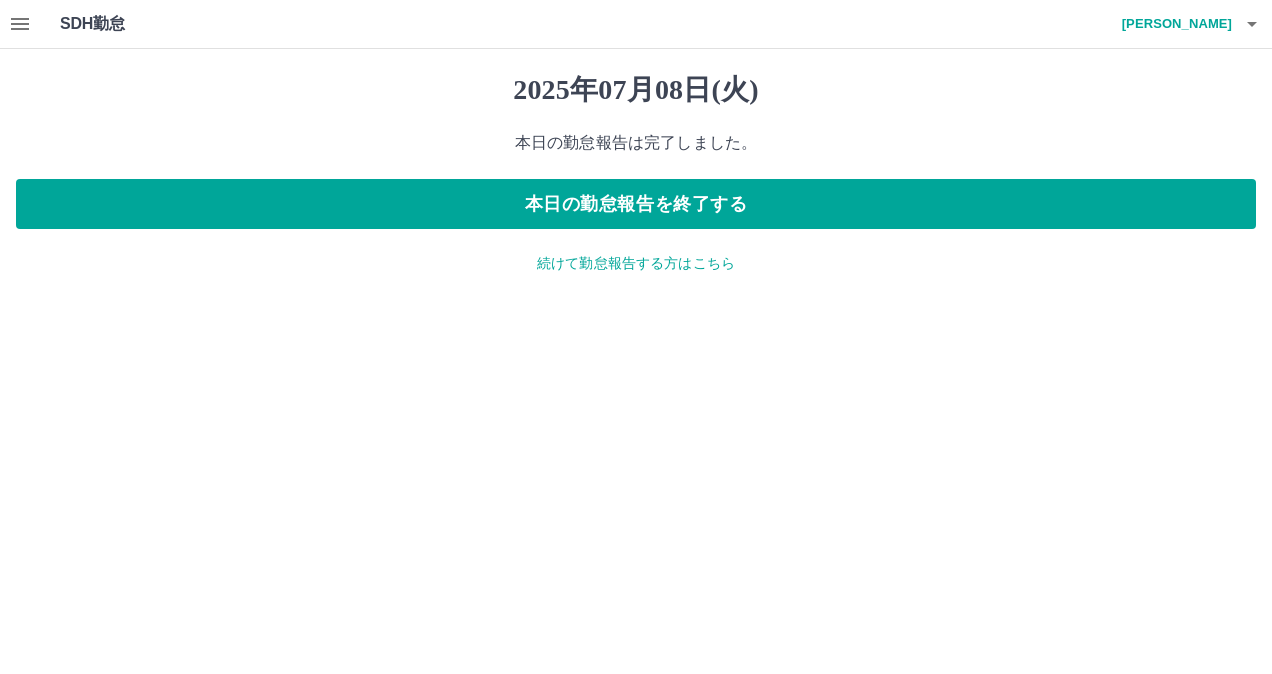 click on "続けて勤怠報告する方はこちら" at bounding box center (636, 263) 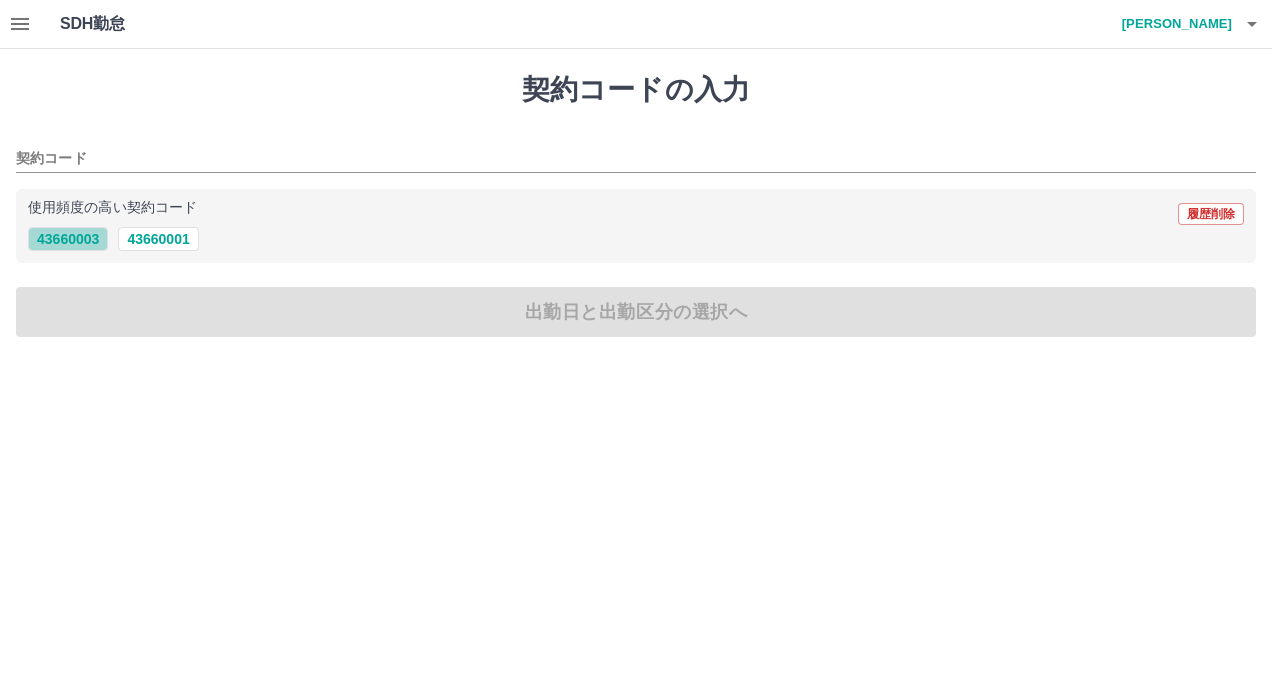 click on "43660003" at bounding box center (68, 239) 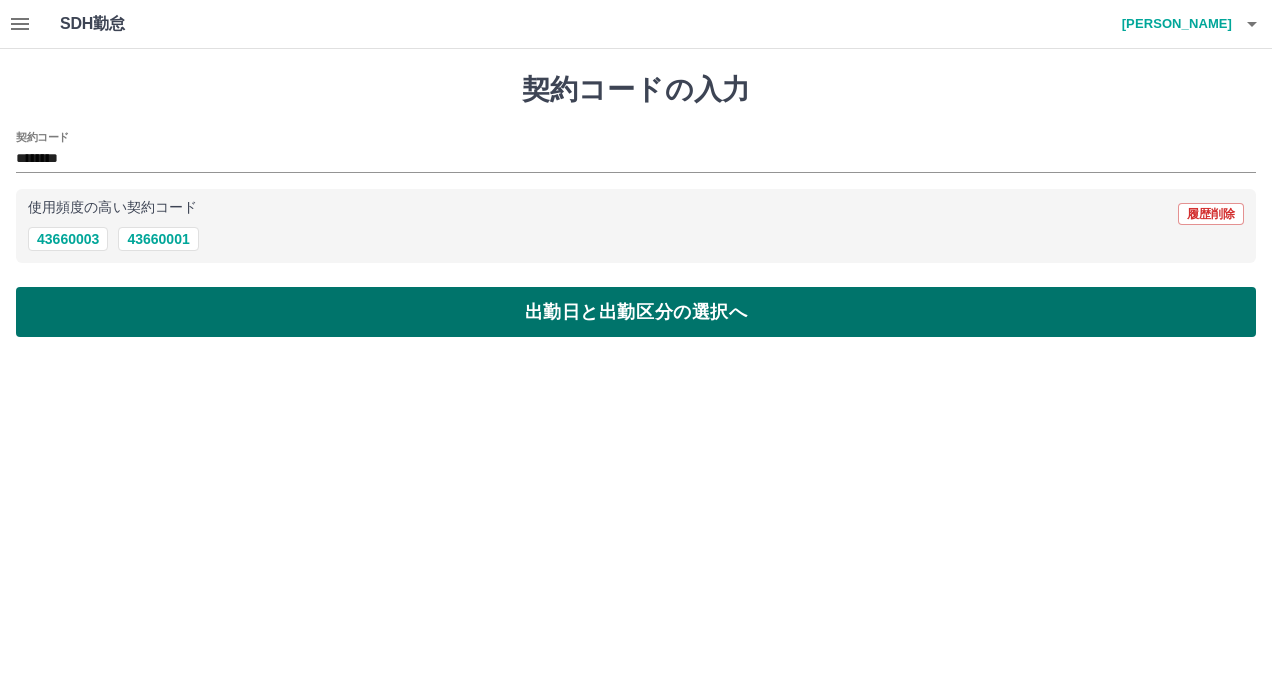 click on "出勤日と出勤区分の選択へ" at bounding box center (636, 312) 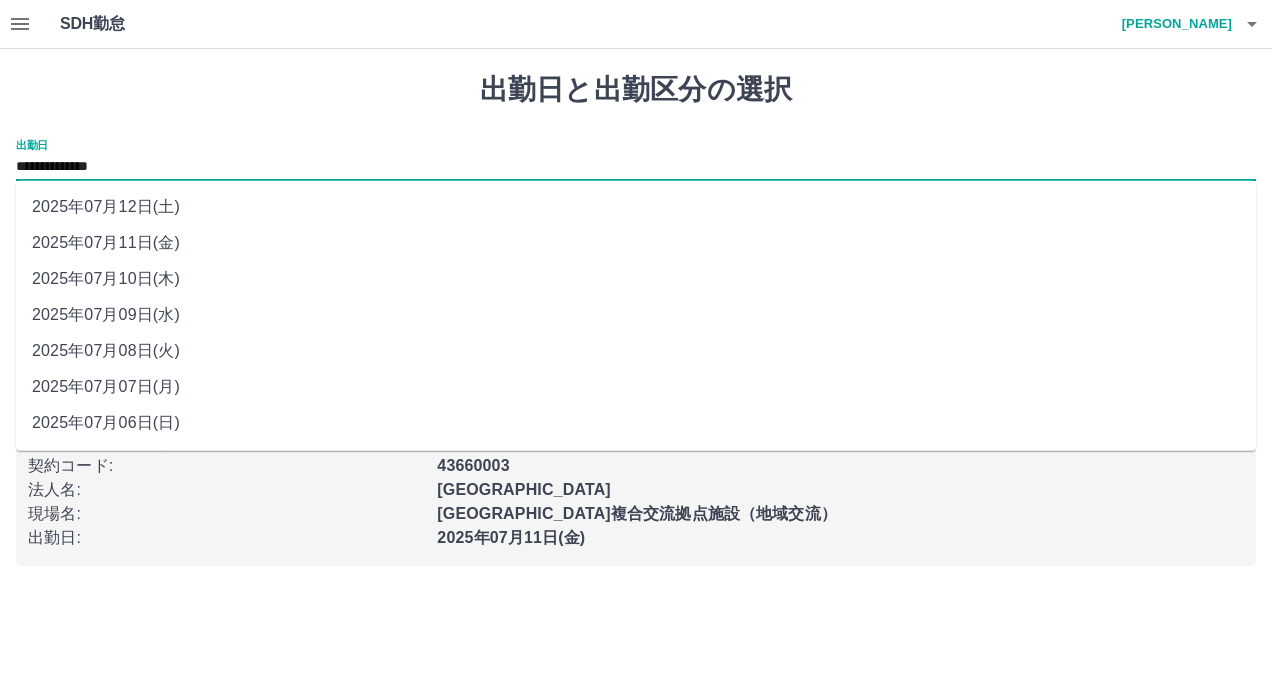 click on "**********" at bounding box center (636, 167) 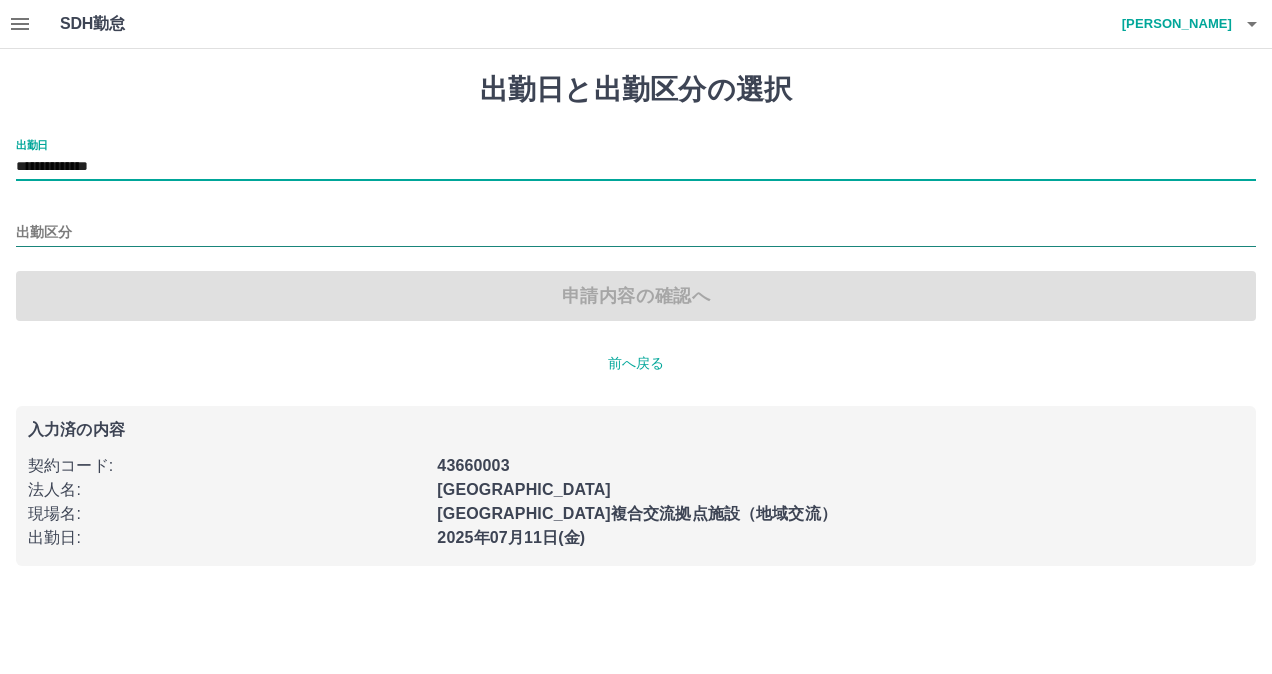 click on "出勤区分" at bounding box center [636, 233] 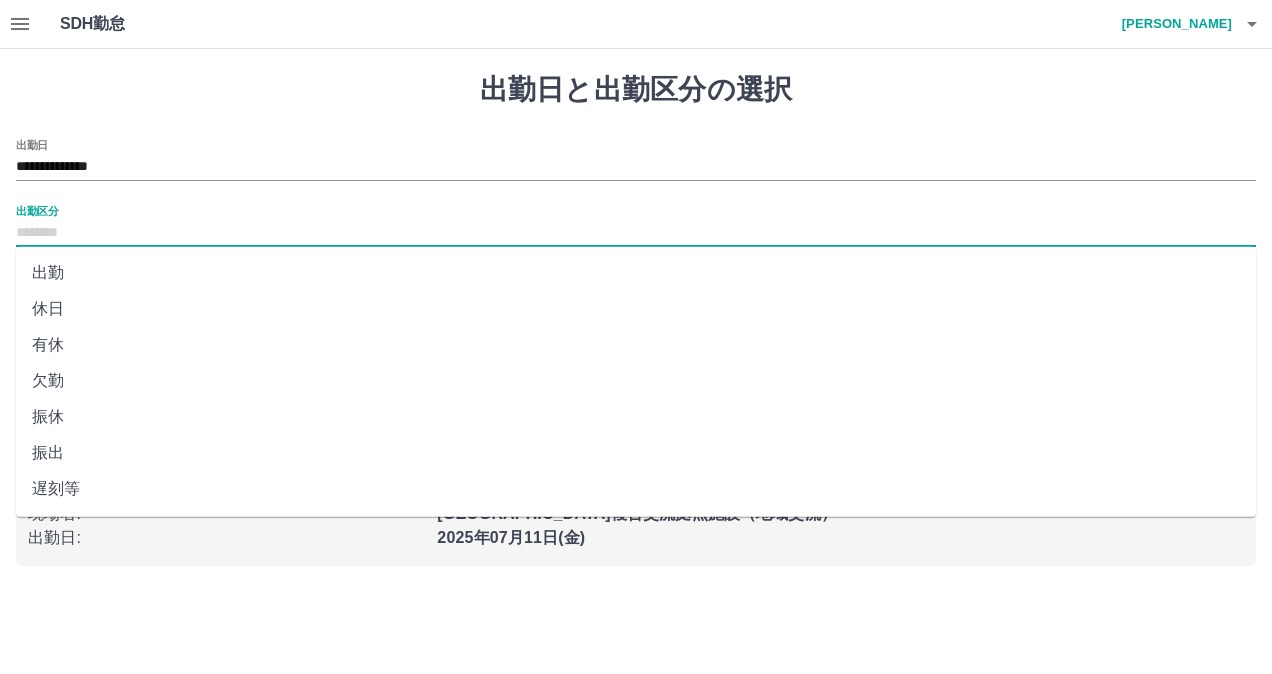 click on "出勤" at bounding box center [636, 273] 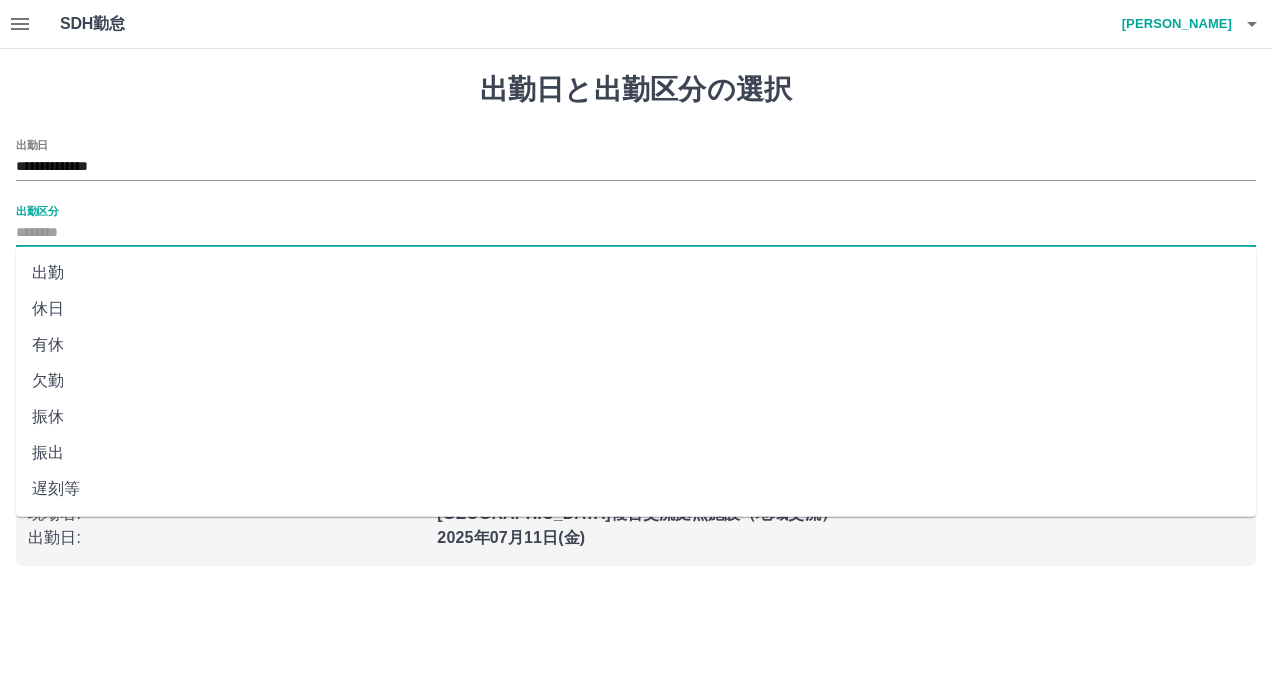 type on "**" 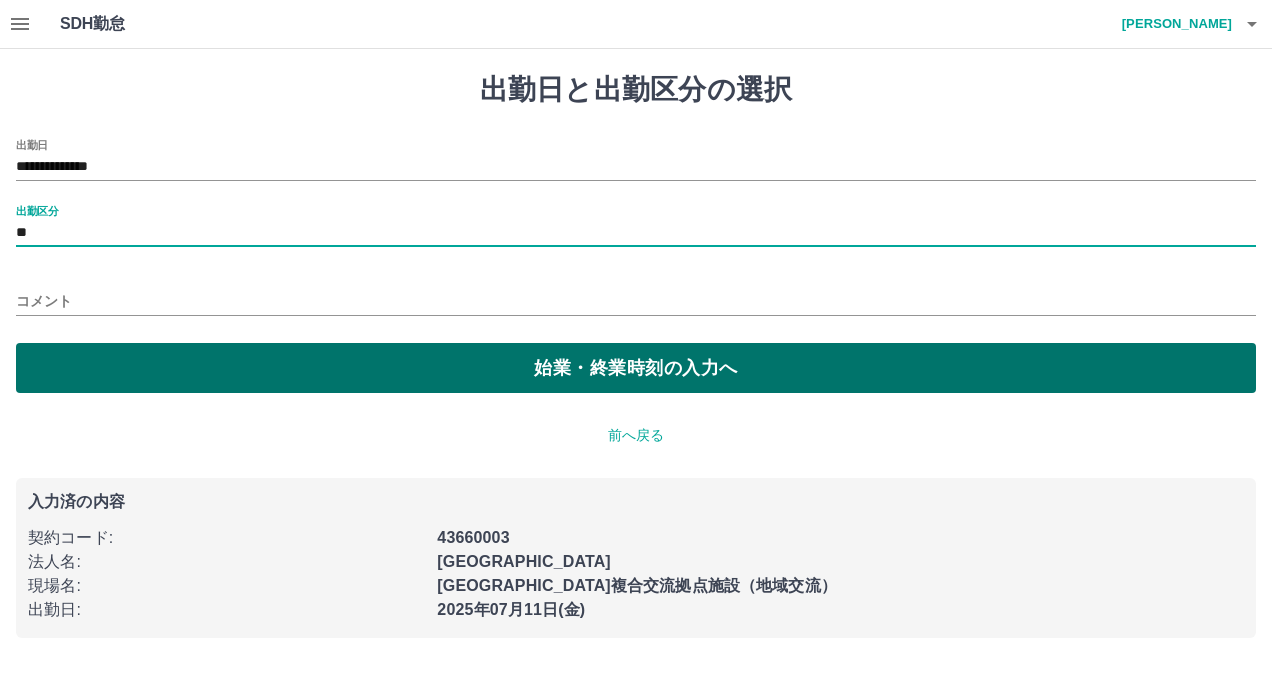 click on "始業・終業時刻の入力へ" at bounding box center [636, 368] 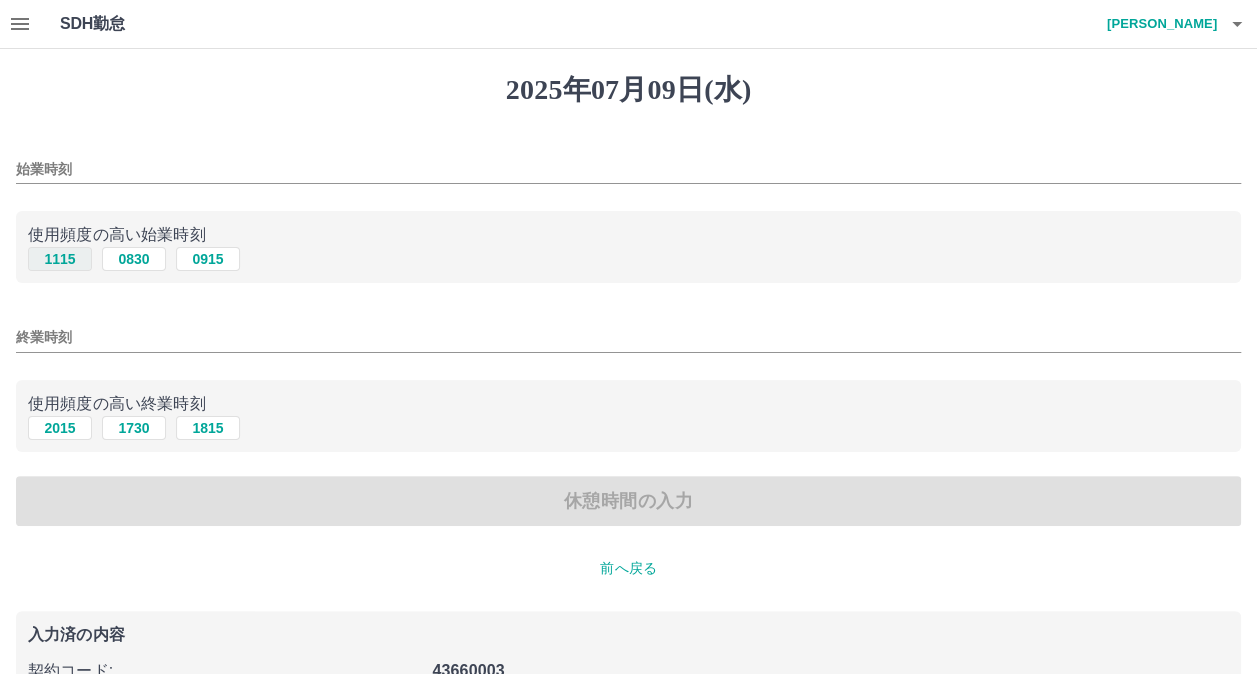 click on "1115" at bounding box center [60, 259] 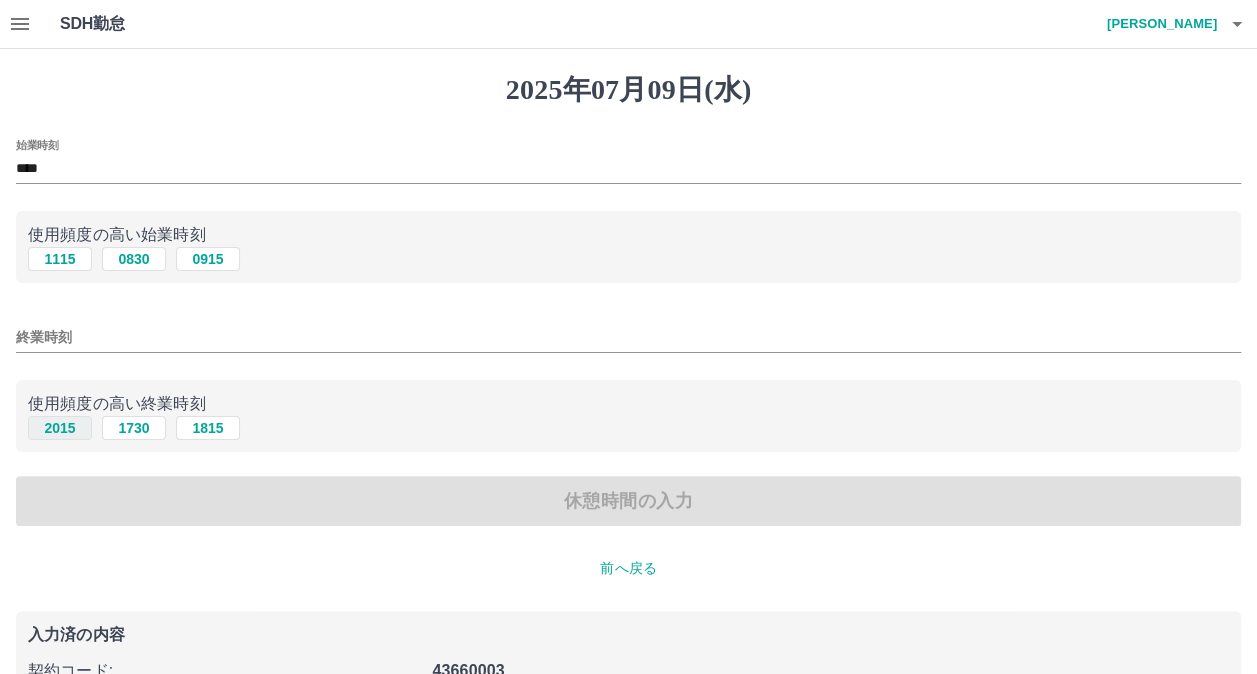 click on "2015" at bounding box center (60, 428) 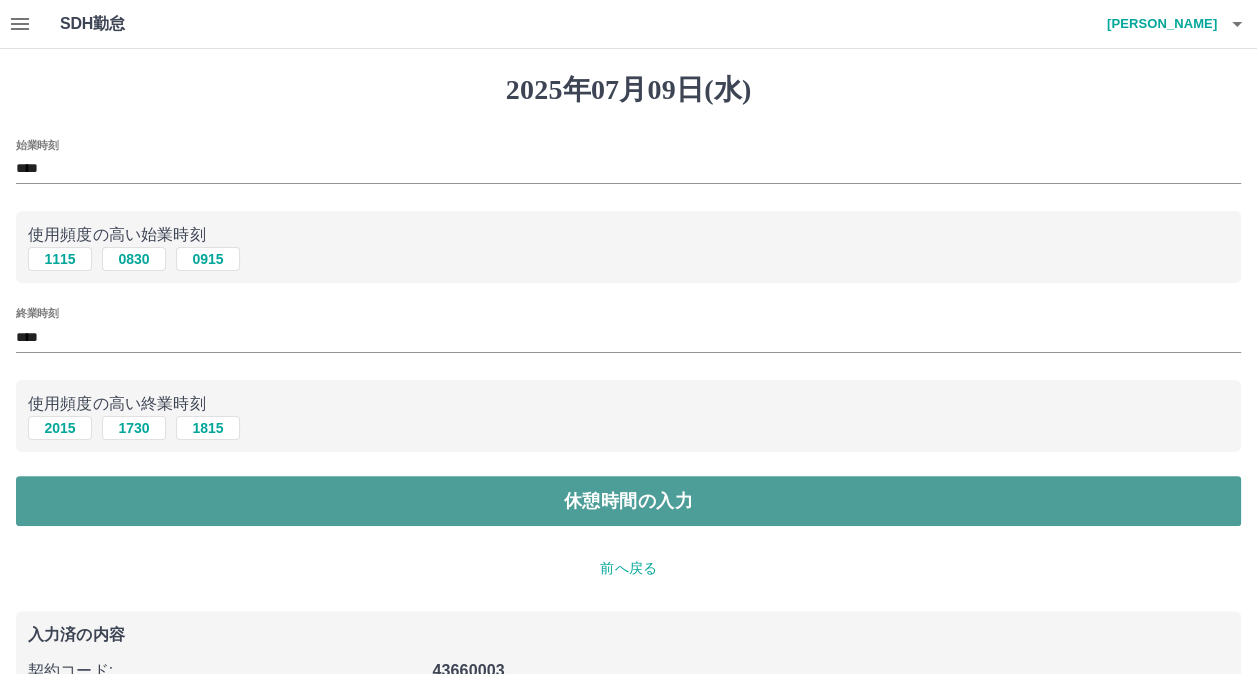 click on "休憩時間の入力" at bounding box center [628, 501] 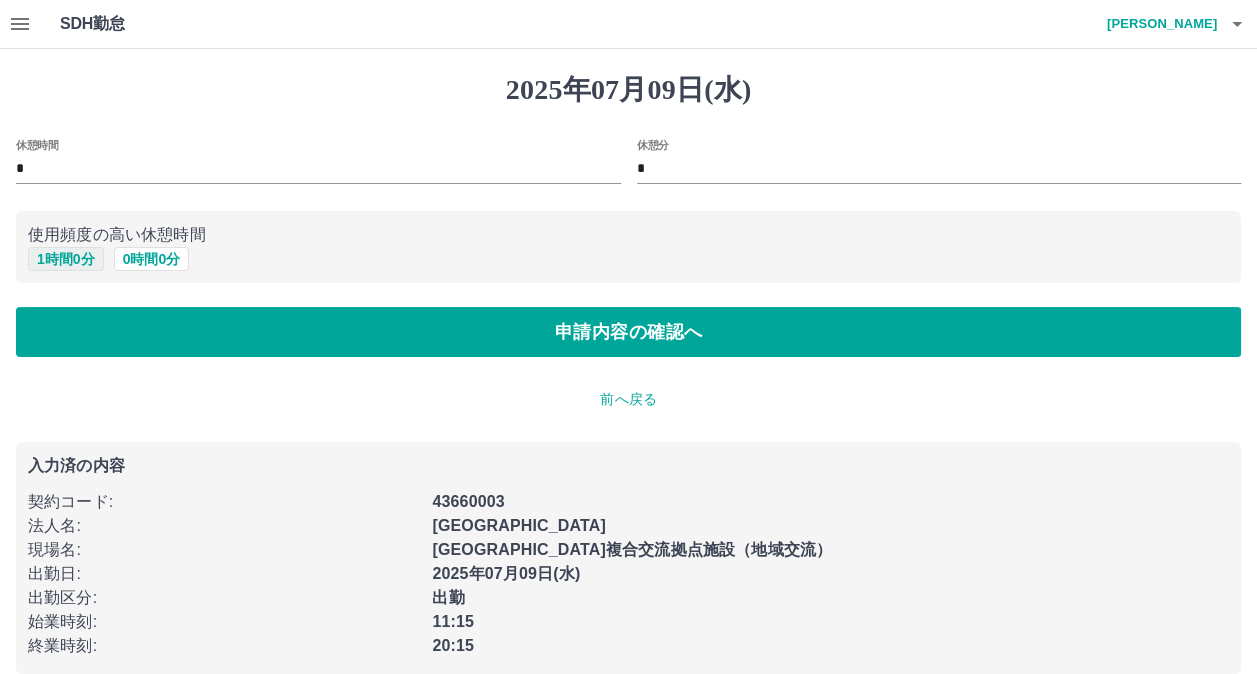 click on "1 時間 0 分" at bounding box center [66, 259] 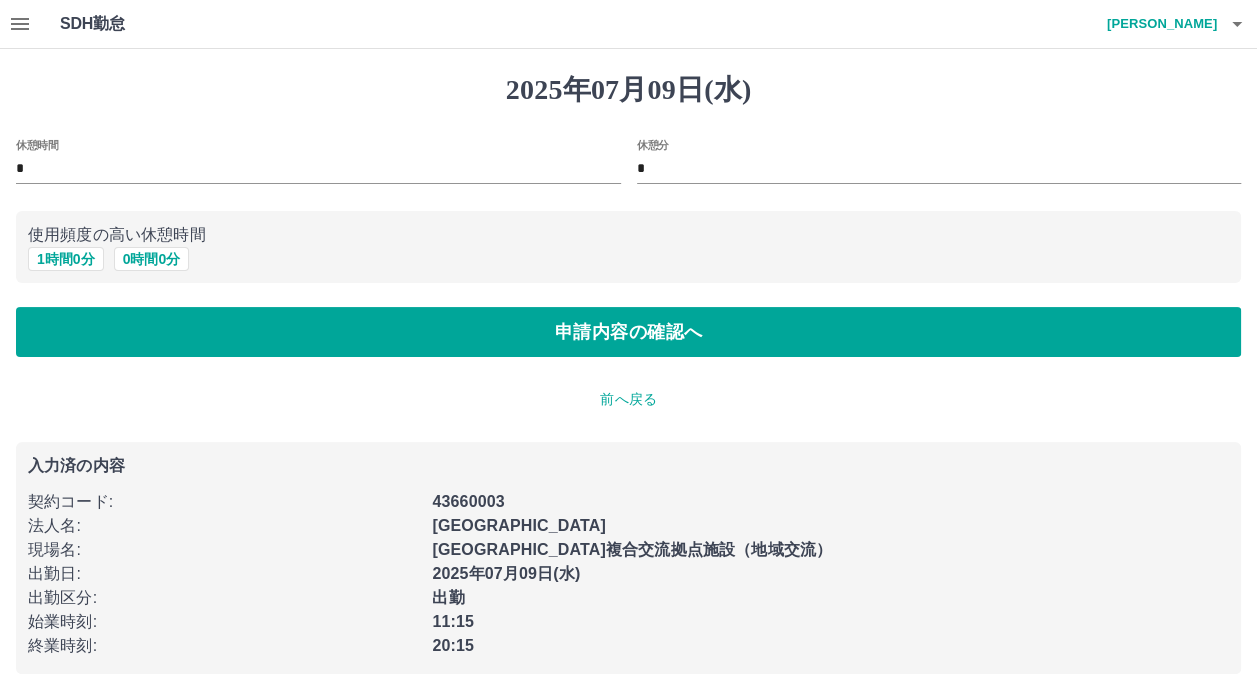 type on "*" 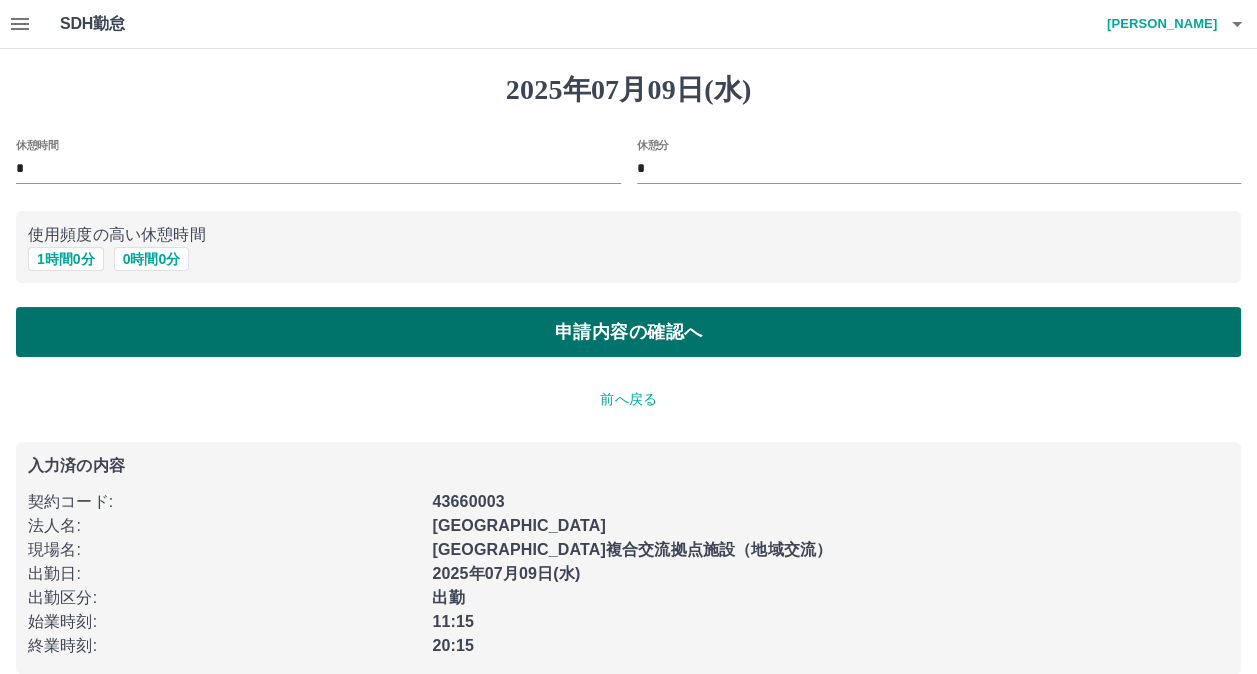 click on "申請内容の確認へ" at bounding box center [628, 332] 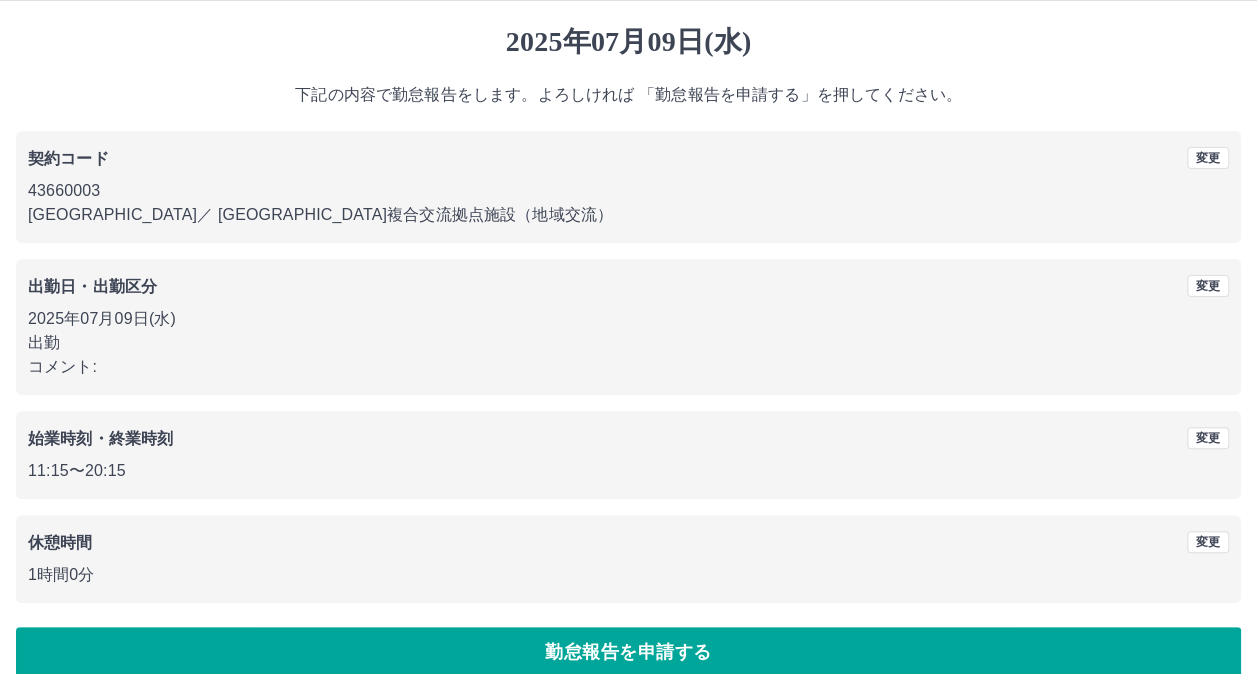 scroll, scrollTop: 74, scrollLeft: 0, axis: vertical 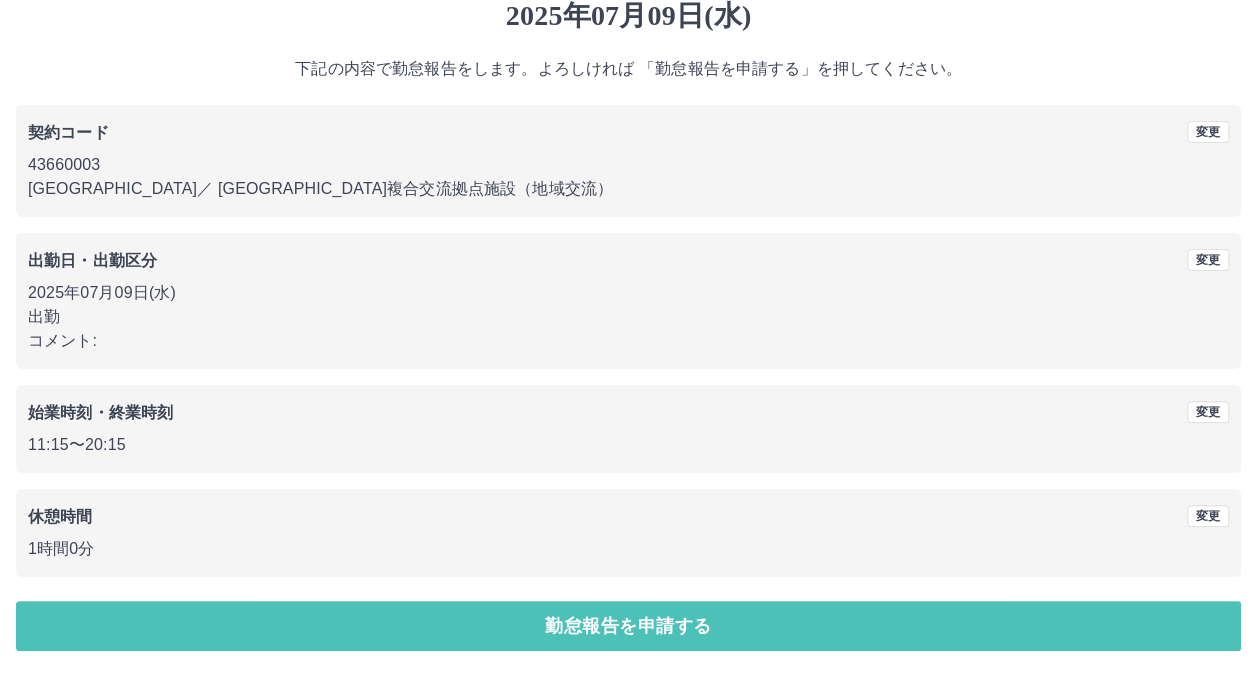 click on "勤怠報告を申請する" at bounding box center (628, 626) 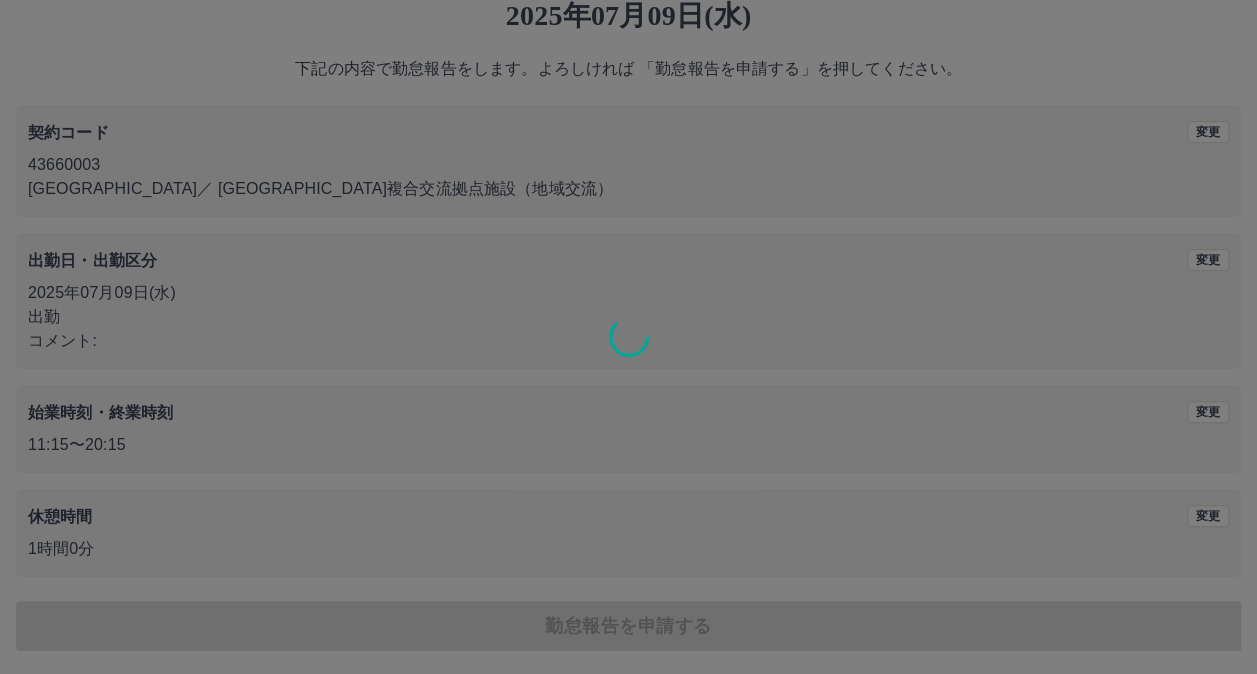 scroll, scrollTop: 0, scrollLeft: 0, axis: both 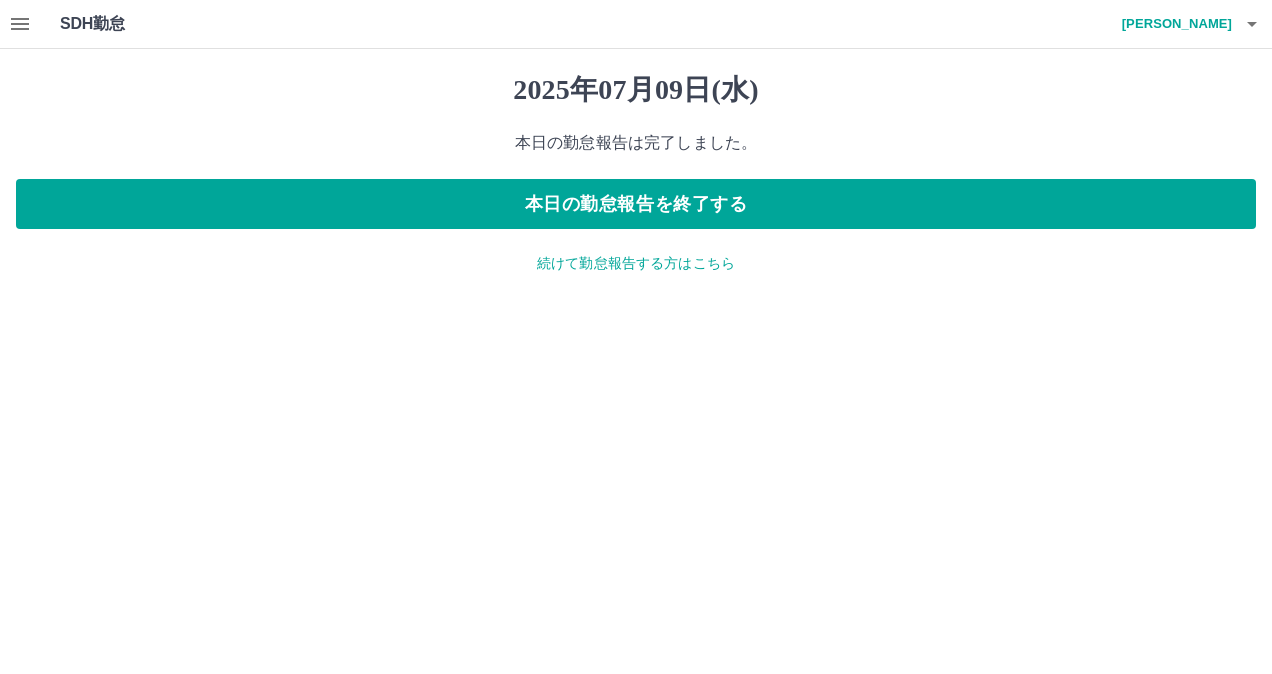 click on "続けて勤怠報告する方はこちら" at bounding box center (636, 263) 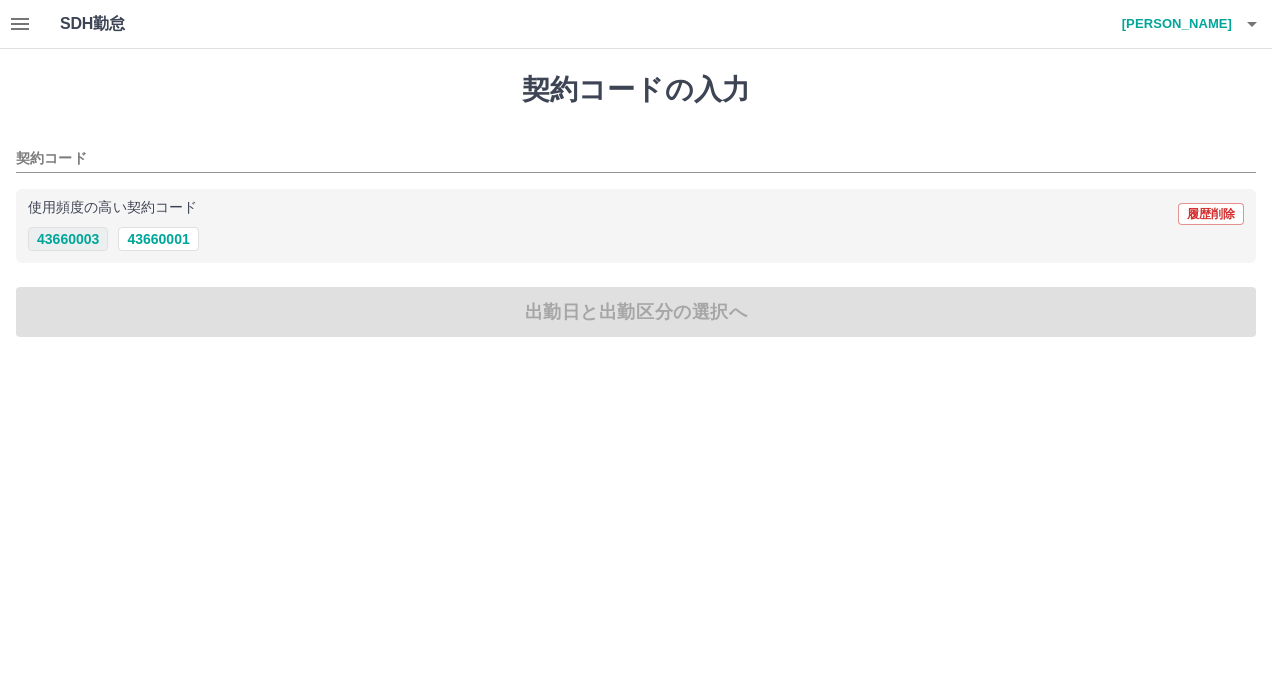 click on "43660003" at bounding box center [68, 239] 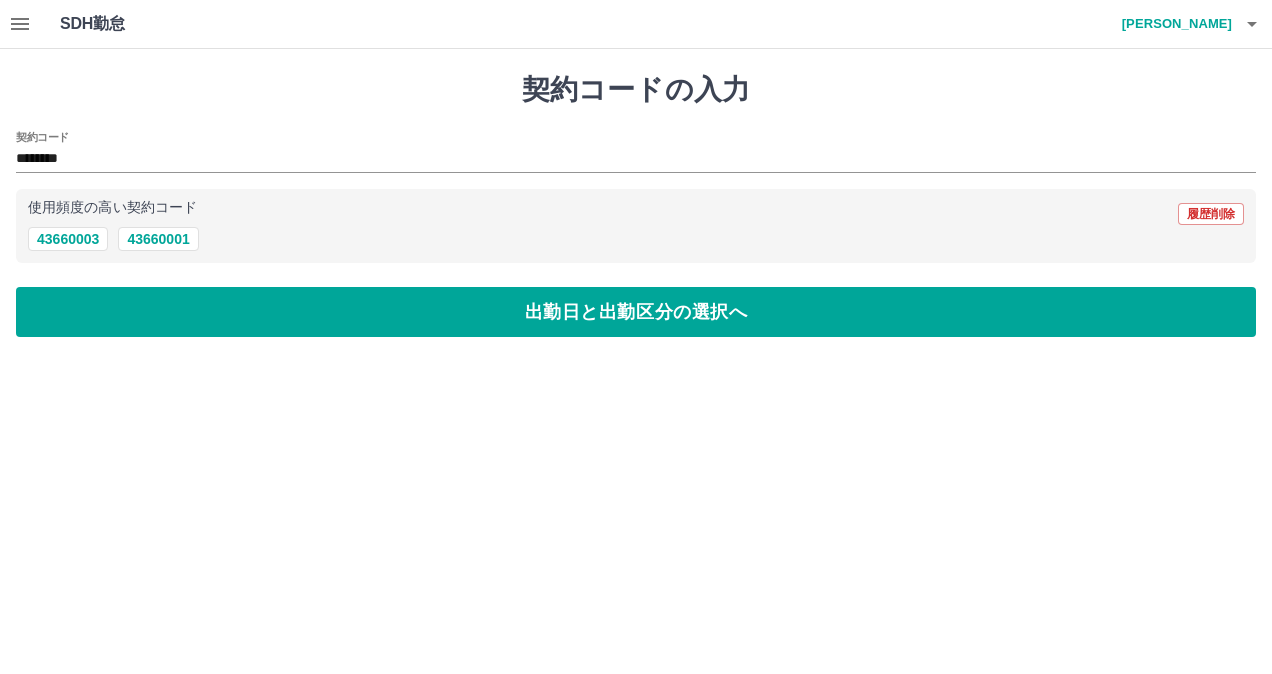 click on "契約コードの入力 契約コード ******** 使用頻度の高い契約コード 履歴削除 43660003 43660001 出勤日と出勤区分の選択へ" at bounding box center (636, 205) 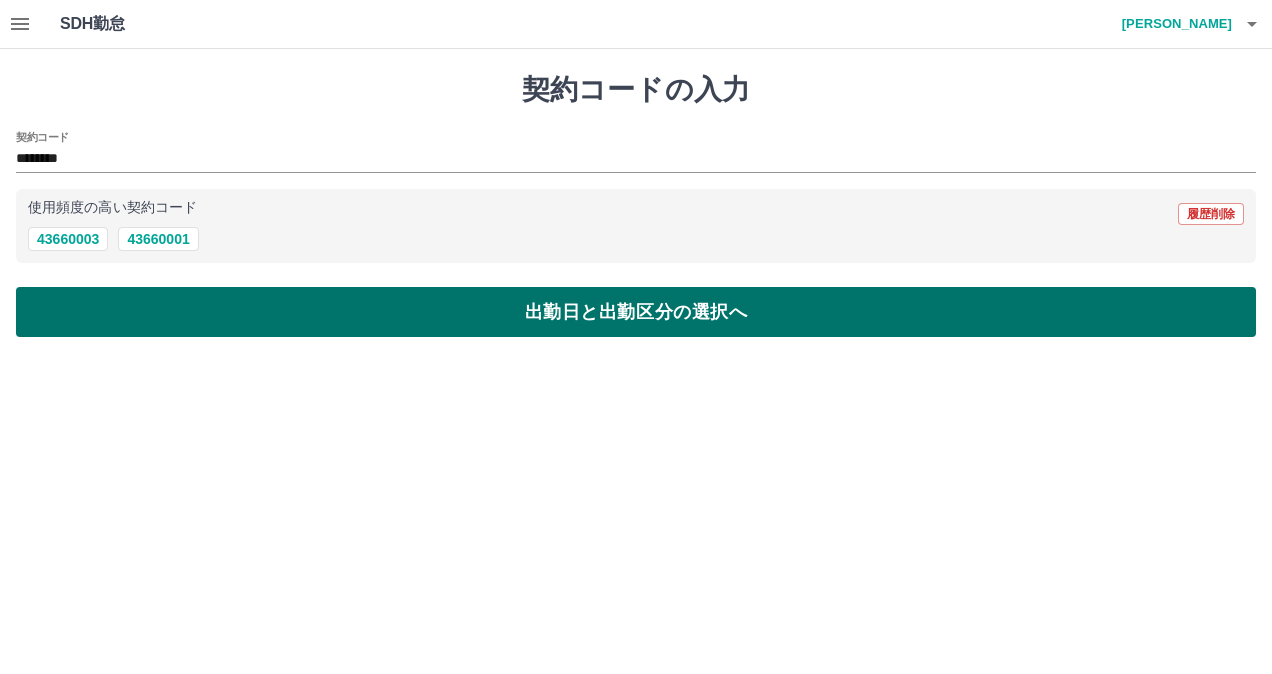 click on "出勤日と出勤区分の選択へ" at bounding box center (636, 312) 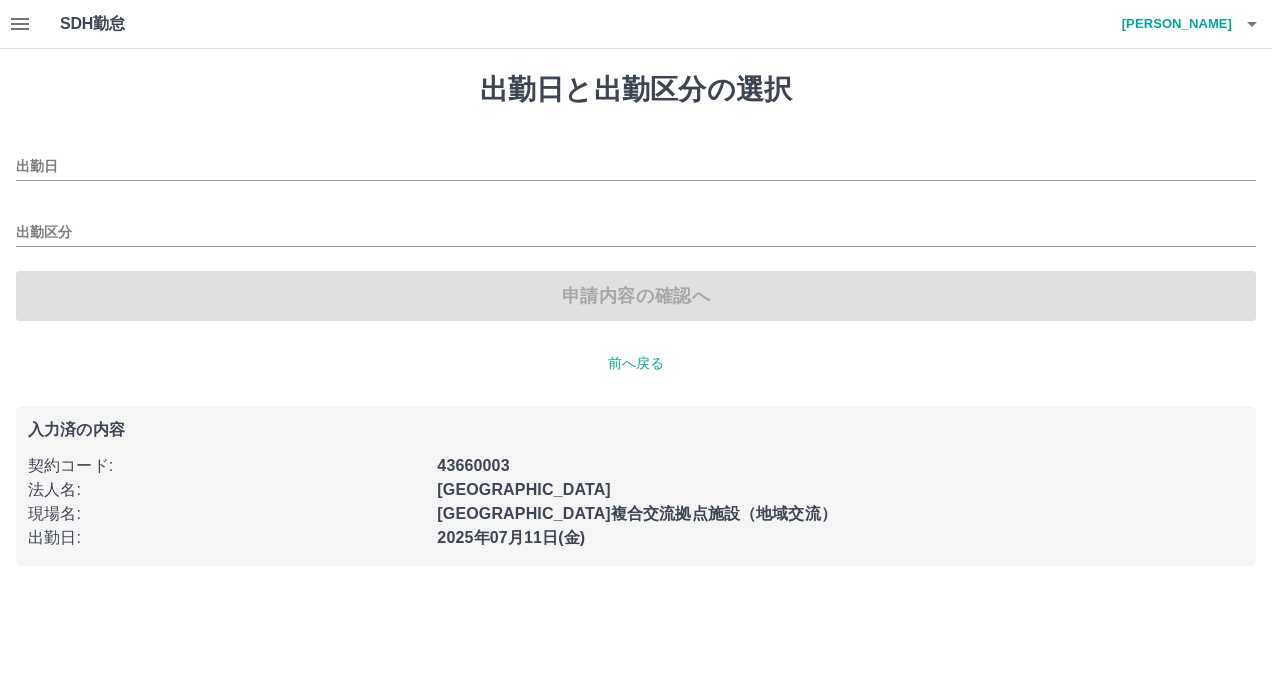 type on "**********" 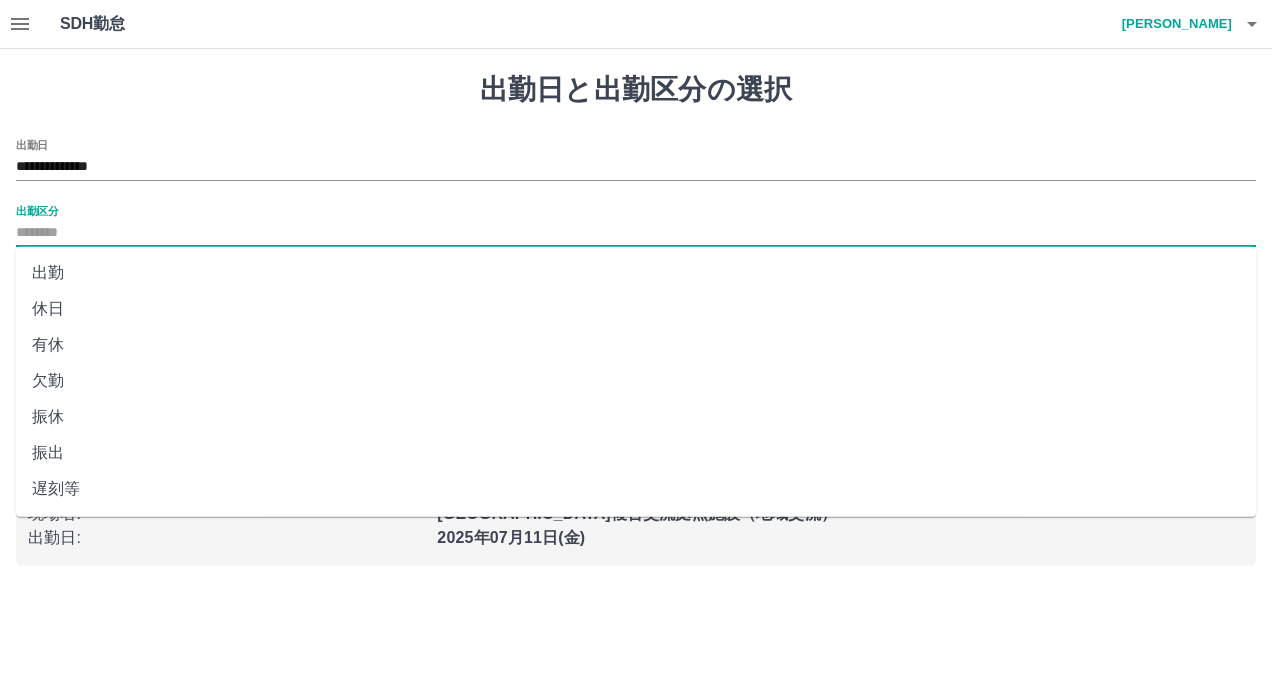 click on "出勤区分" at bounding box center (636, 233) 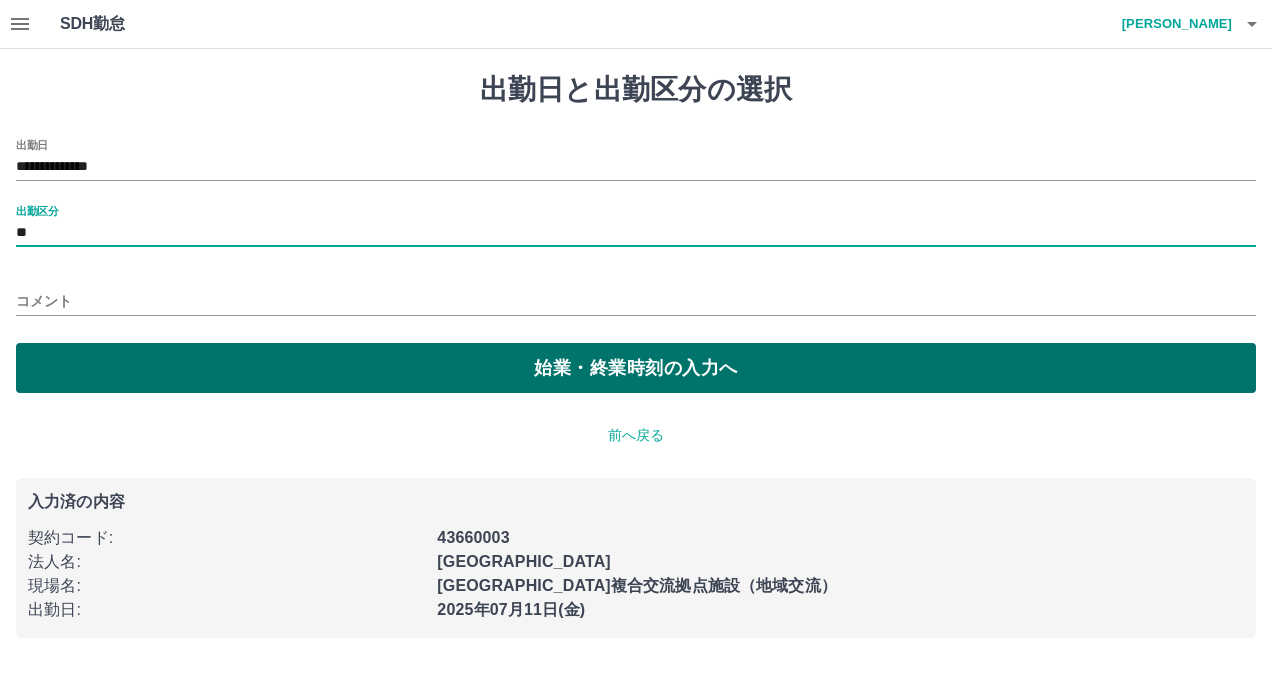 click on "始業・終業時刻の入力へ" at bounding box center (636, 368) 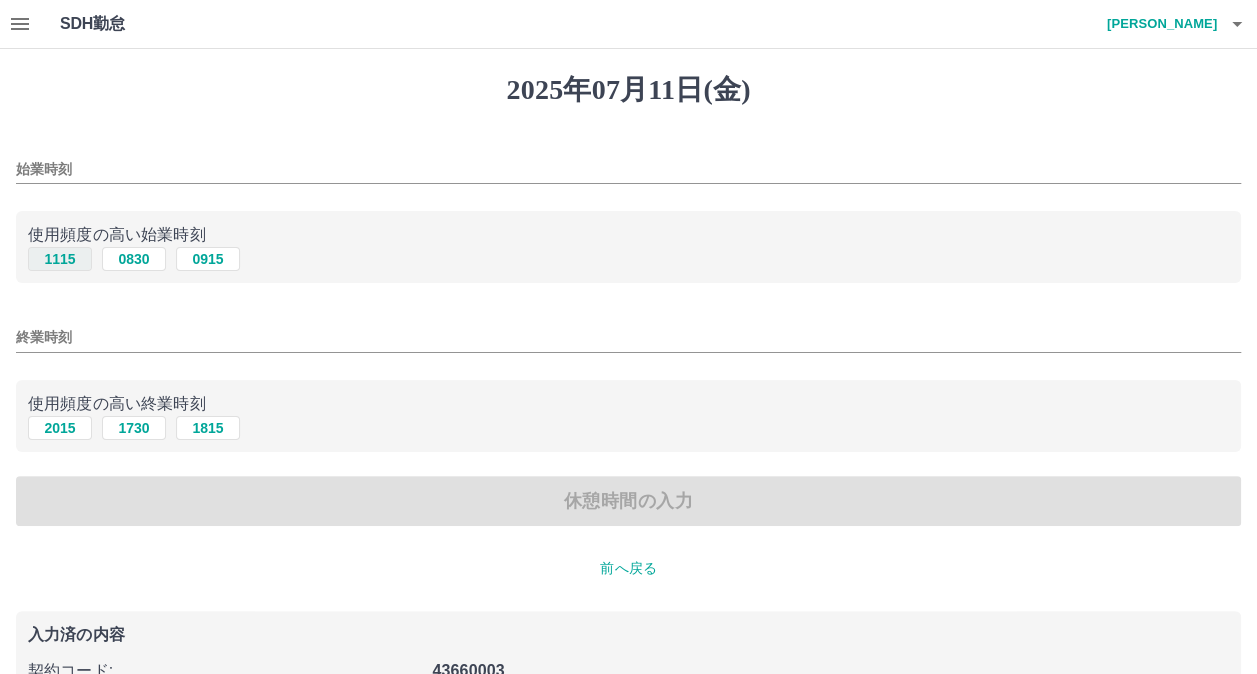click on "1115" at bounding box center [60, 259] 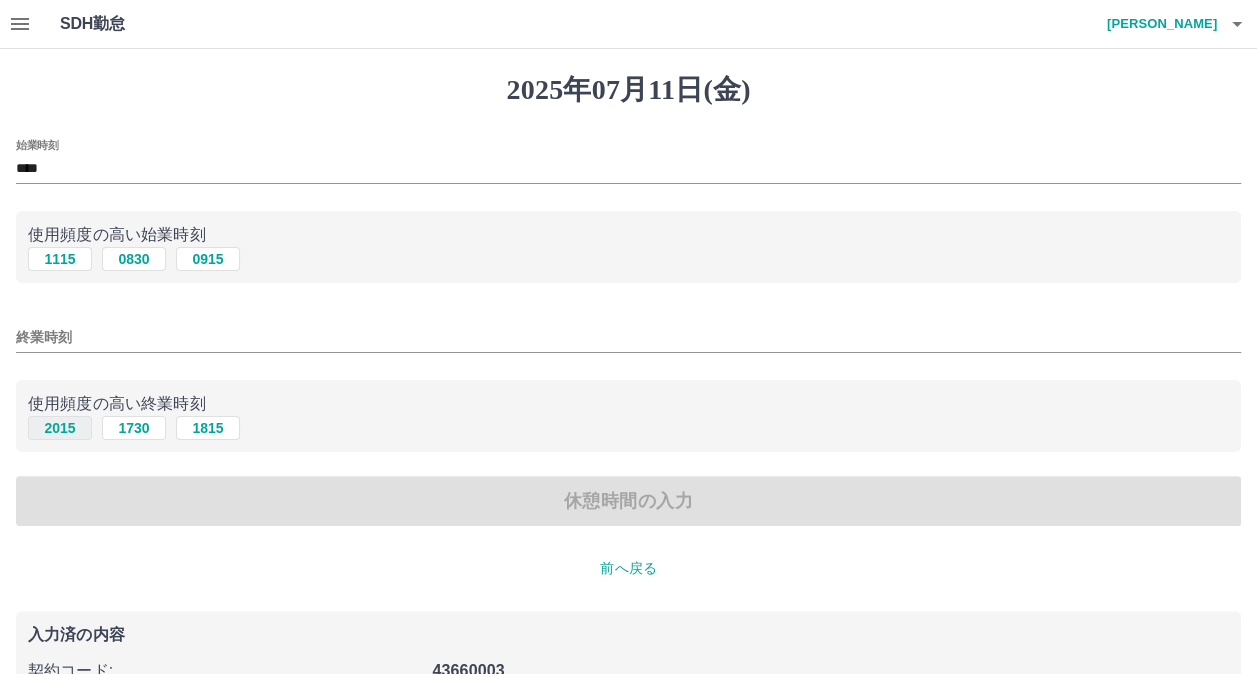 click on "2015" at bounding box center (60, 428) 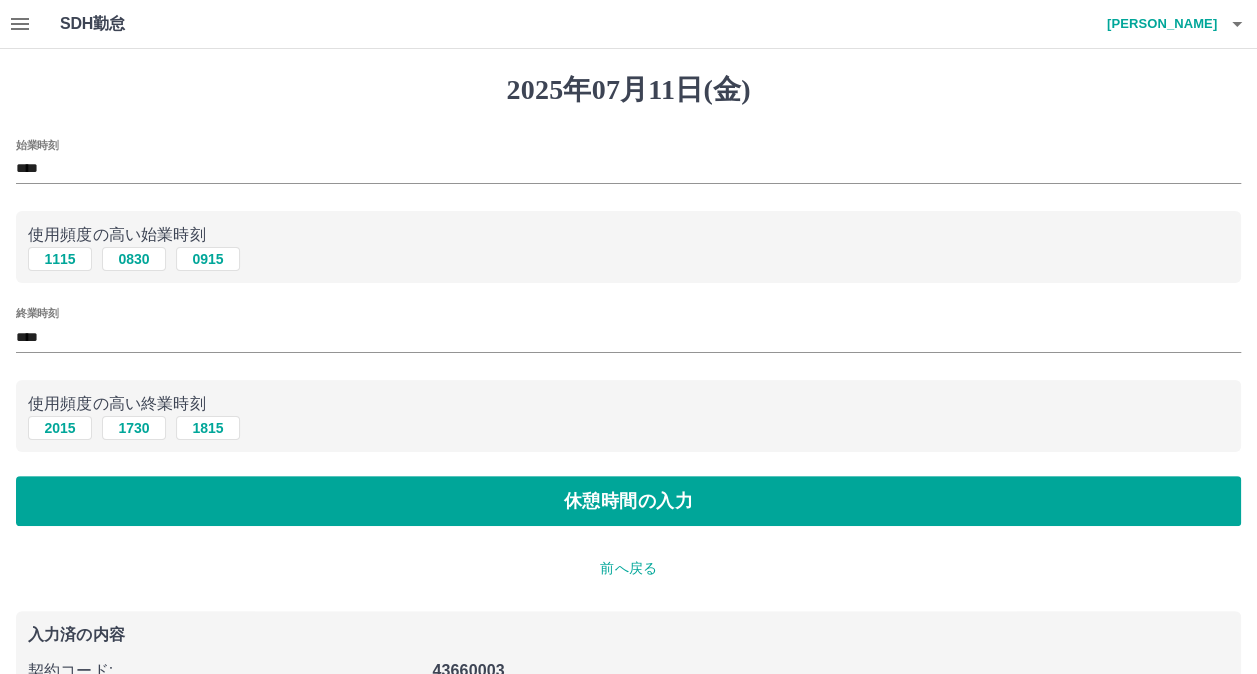 click on "休憩時間の入力" at bounding box center (628, 501) 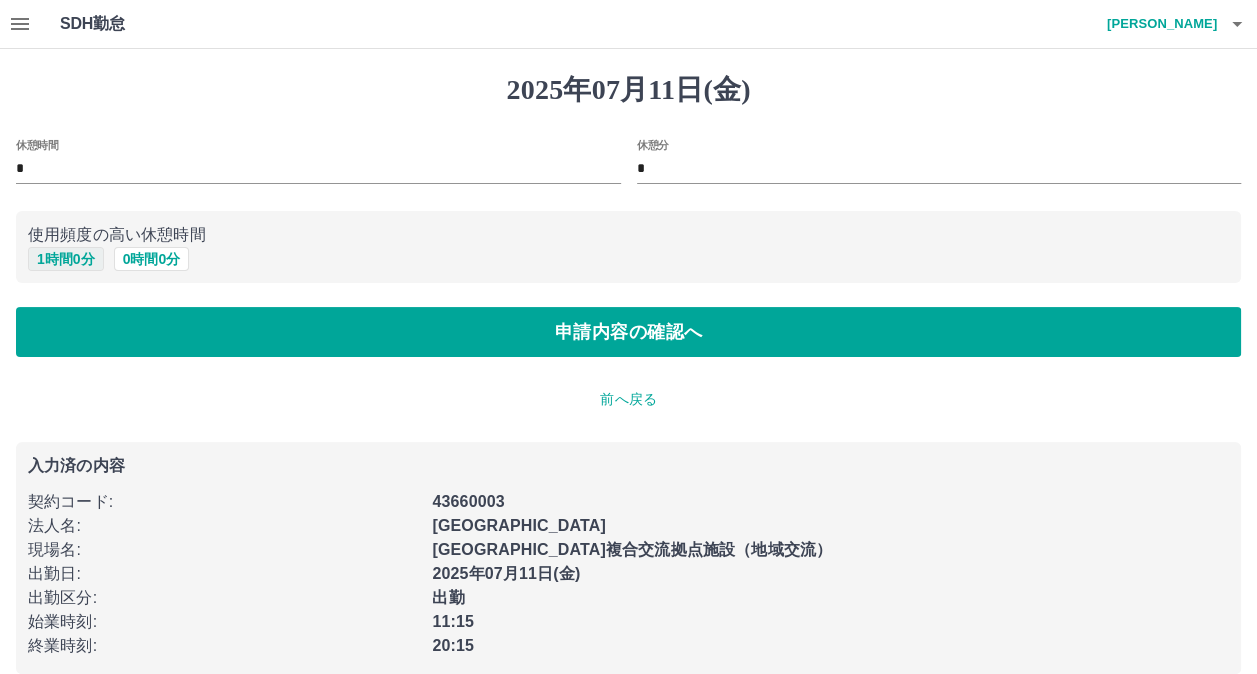 click on "1 時間 0 分" at bounding box center [66, 259] 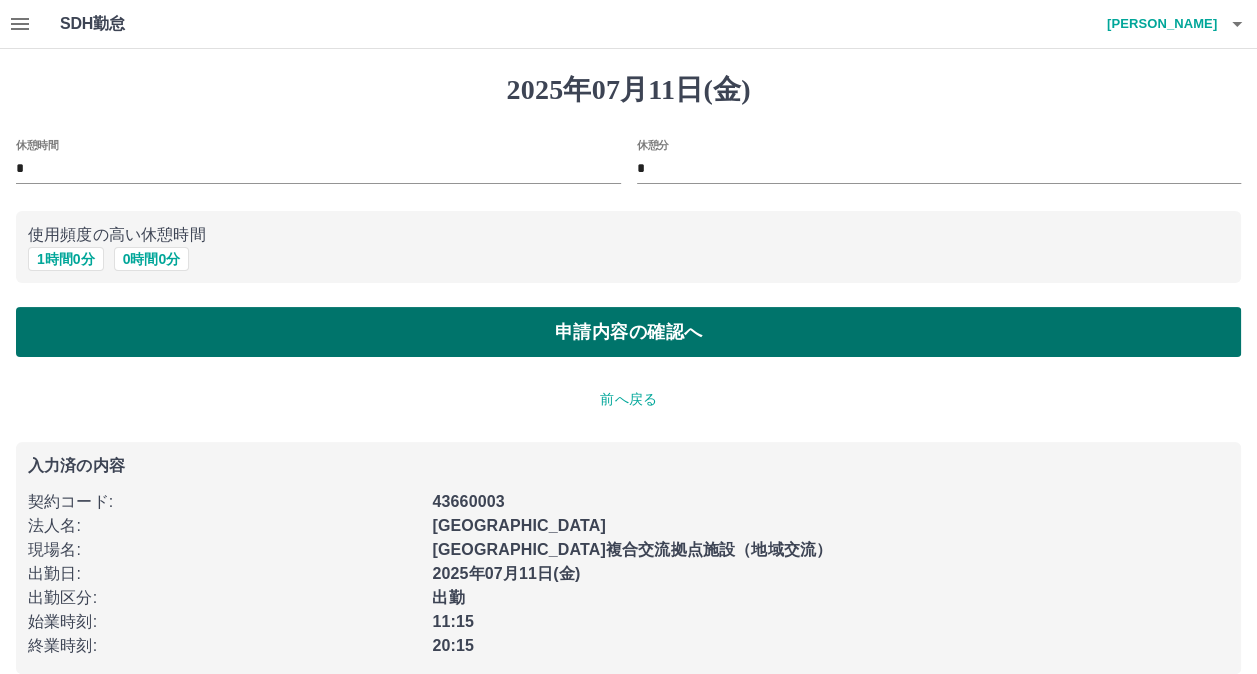 click on "申請内容の確認へ" at bounding box center [628, 332] 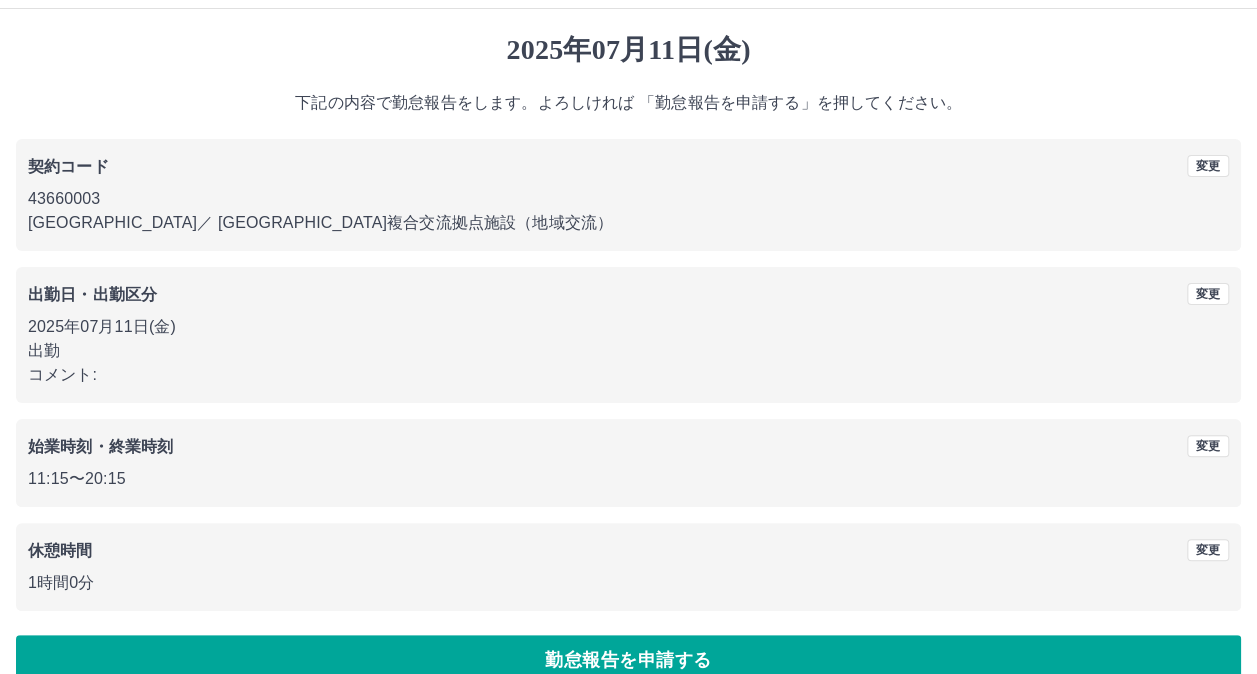 scroll, scrollTop: 74, scrollLeft: 0, axis: vertical 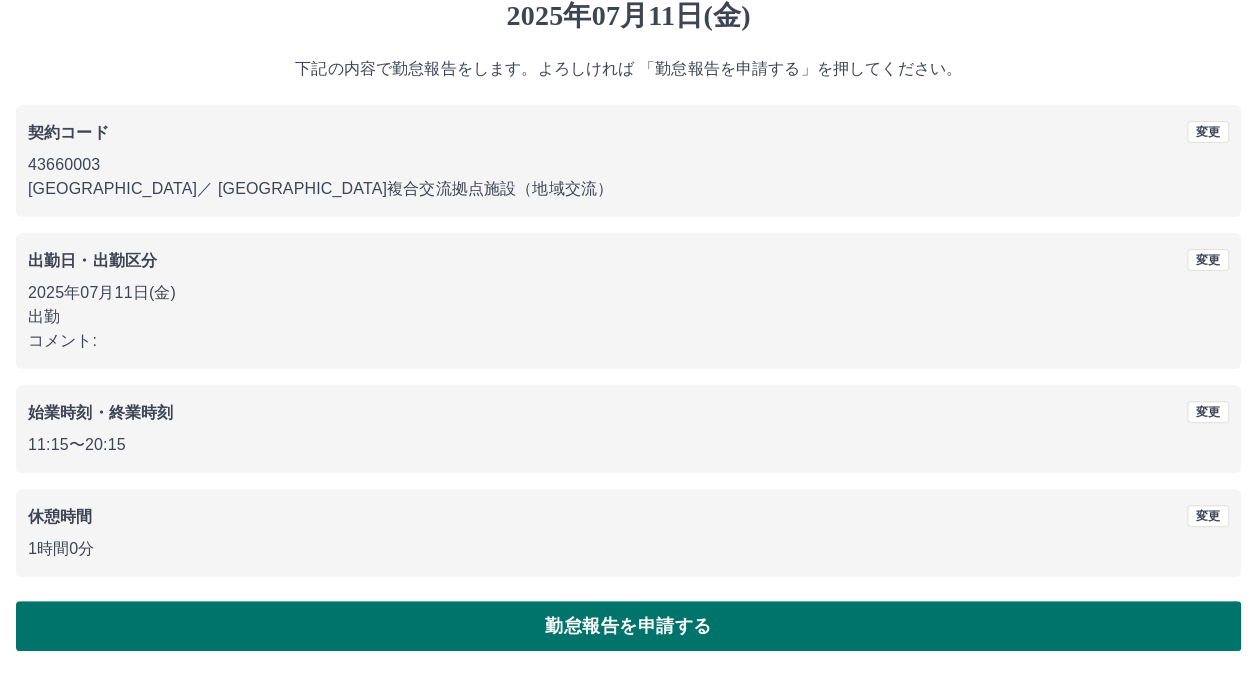 click on "勤怠報告を申請する" at bounding box center (628, 626) 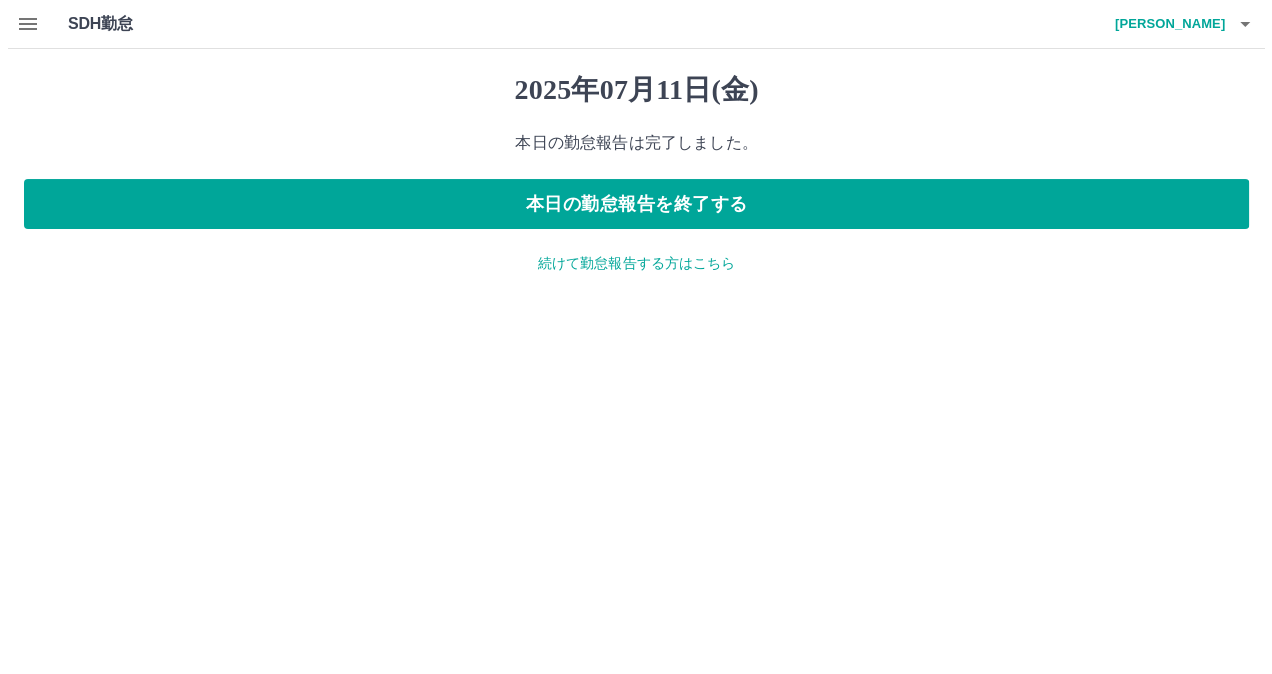 scroll, scrollTop: 0, scrollLeft: 0, axis: both 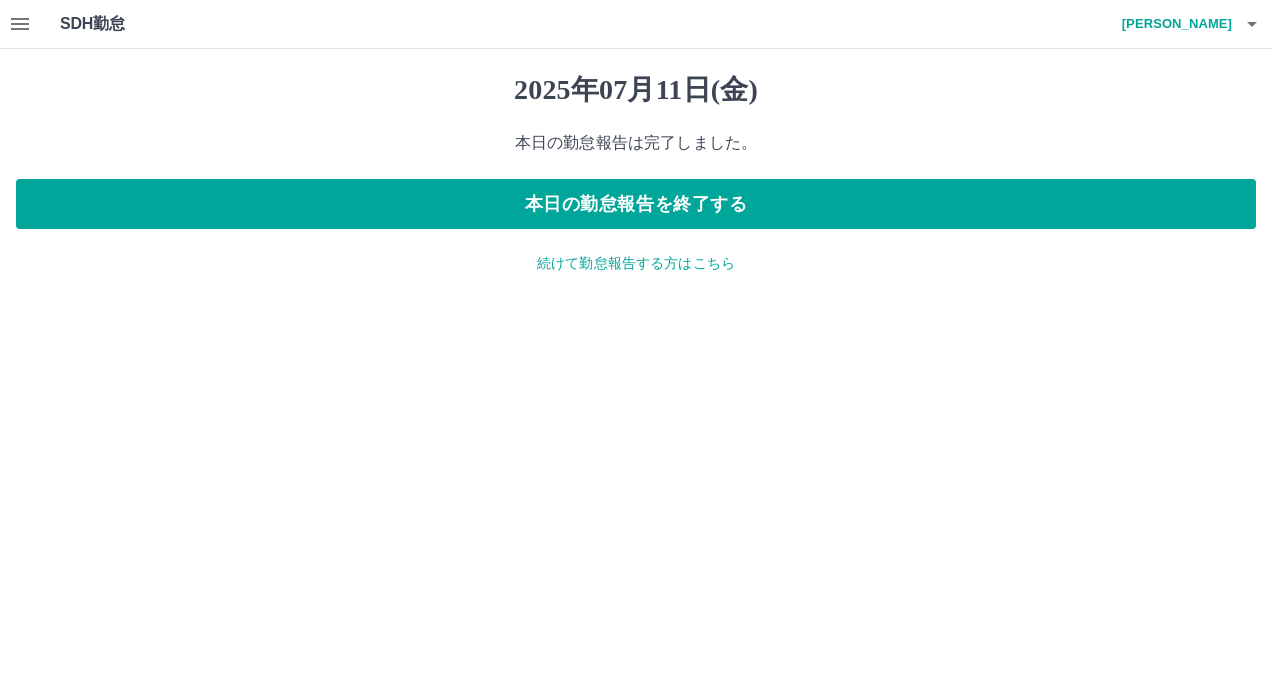 click on "続けて勤怠報告する方はこちら" at bounding box center (636, 263) 